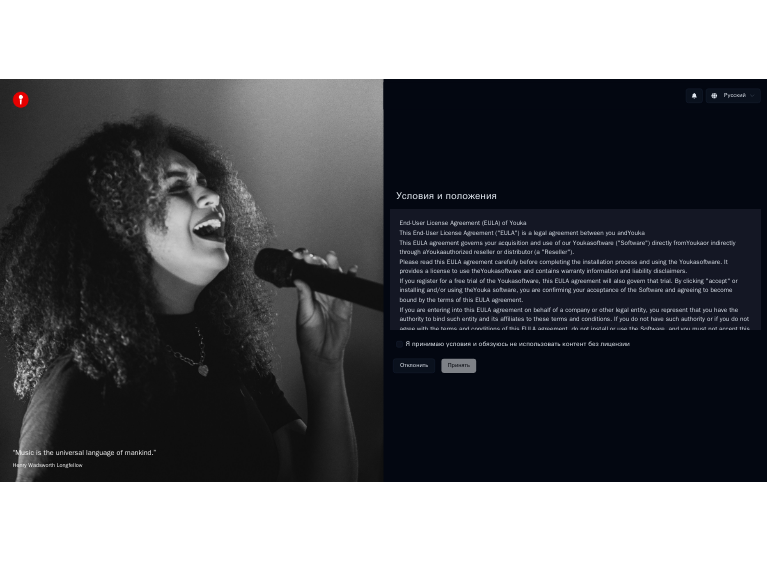 scroll, scrollTop: 0, scrollLeft: 0, axis: both 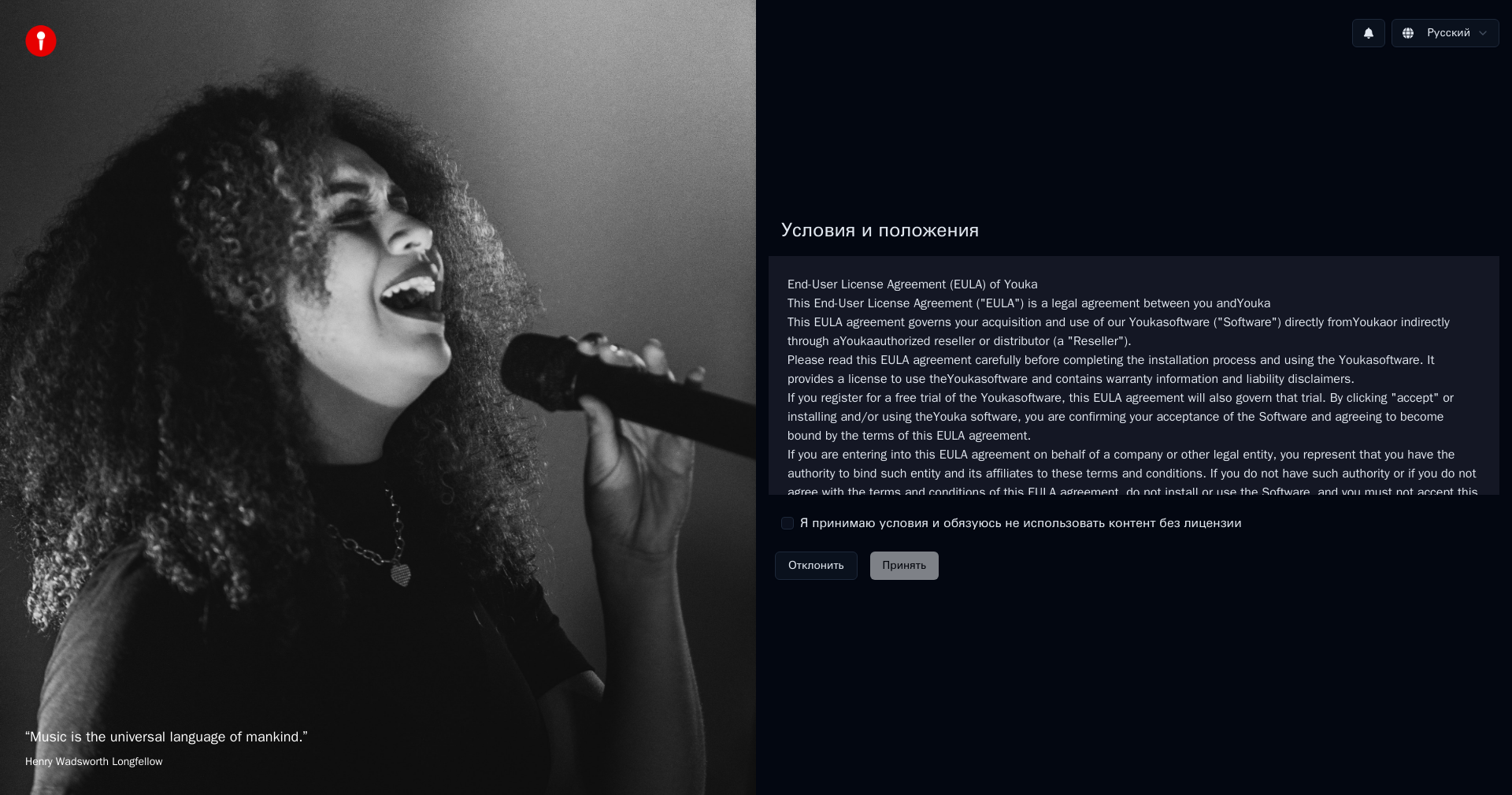 click on "“ Music is the universal language of mankind. ” Henry Wadsworth Longfellow" at bounding box center [378, 397] 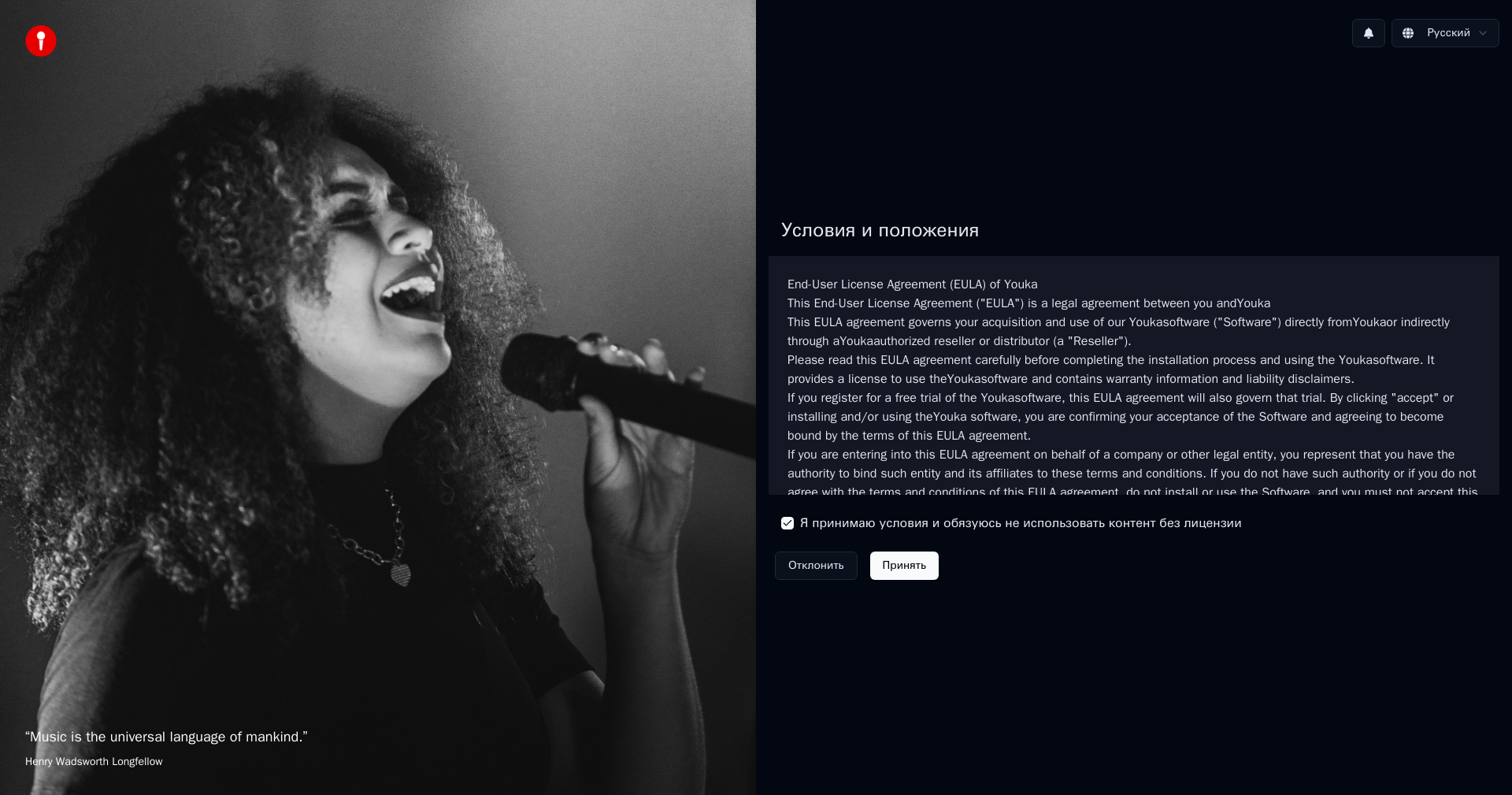 click on "Принять" at bounding box center [904, 566] 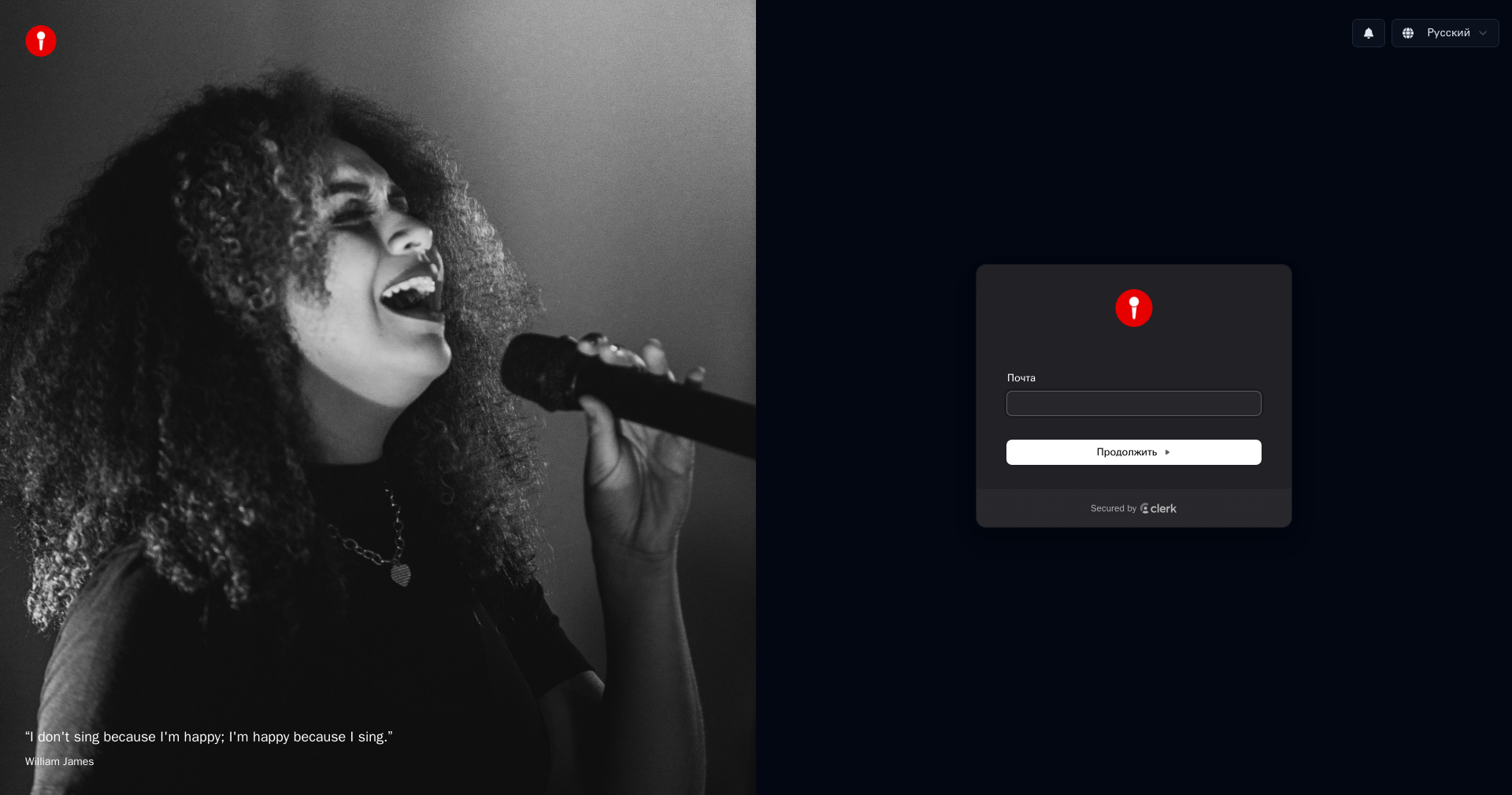click on "Почта" at bounding box center [1134, 403] 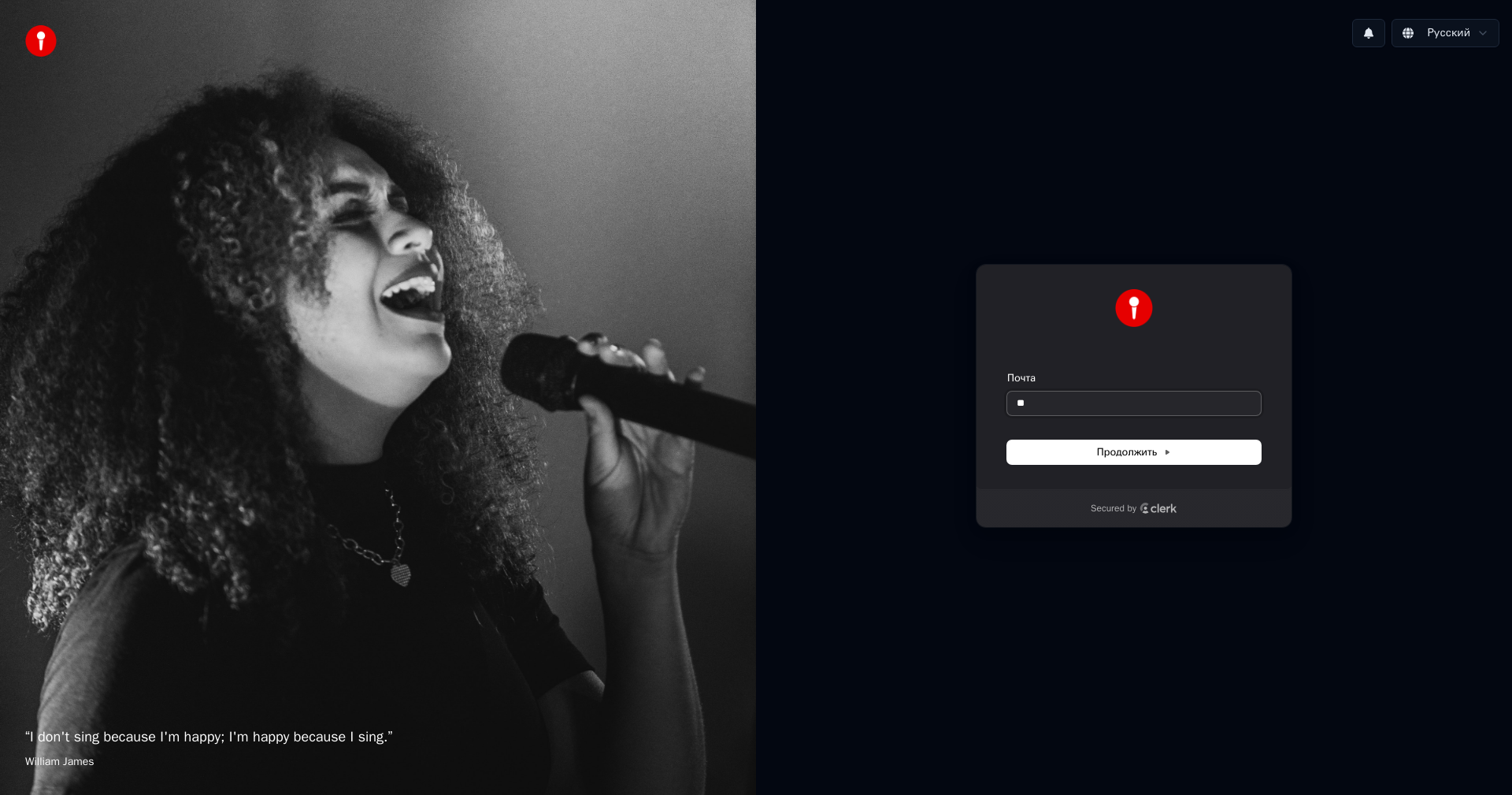 type on "*" 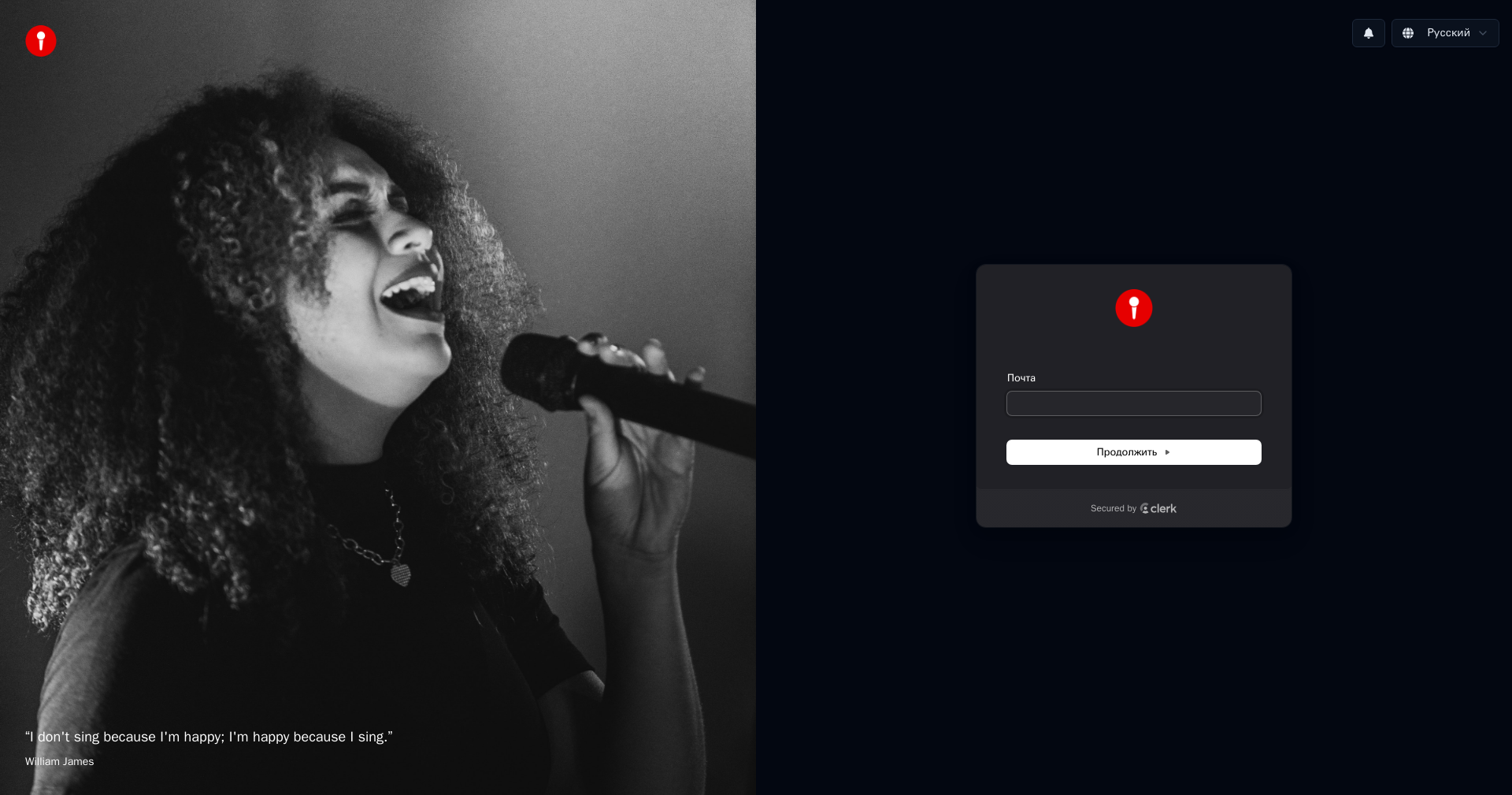 type on "*" 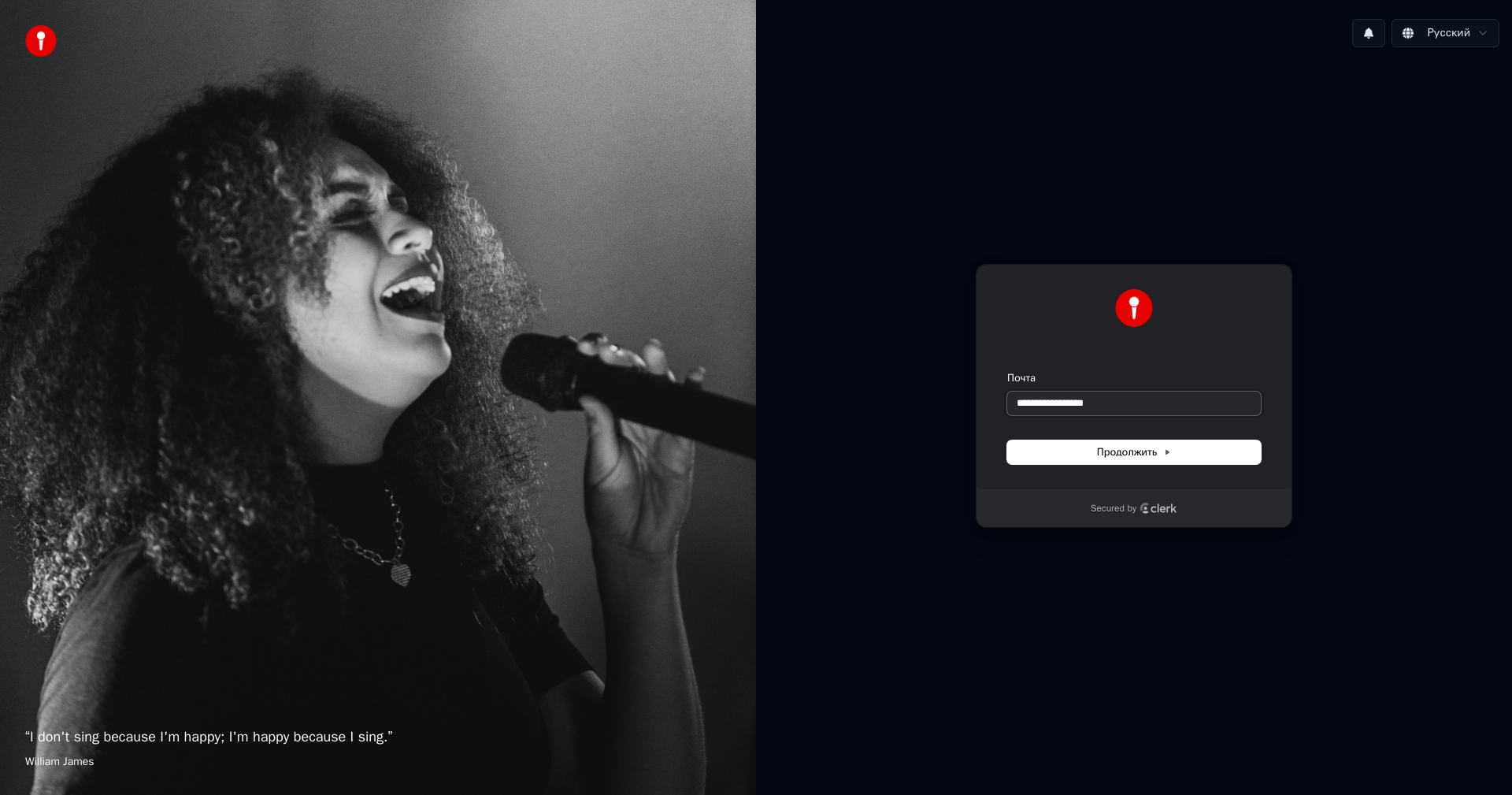 click at bounding box center [1007, 371] 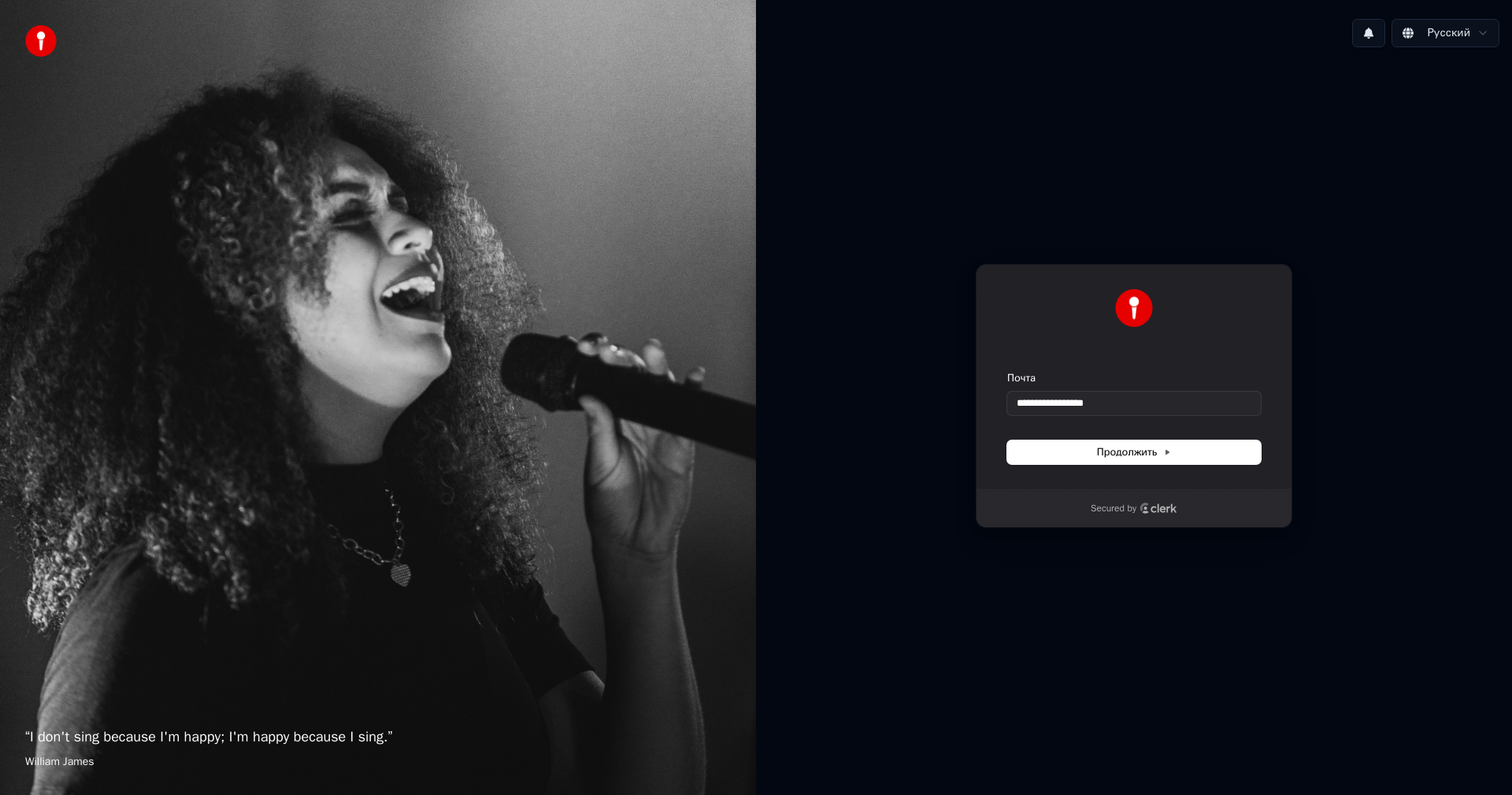 type on "**********" 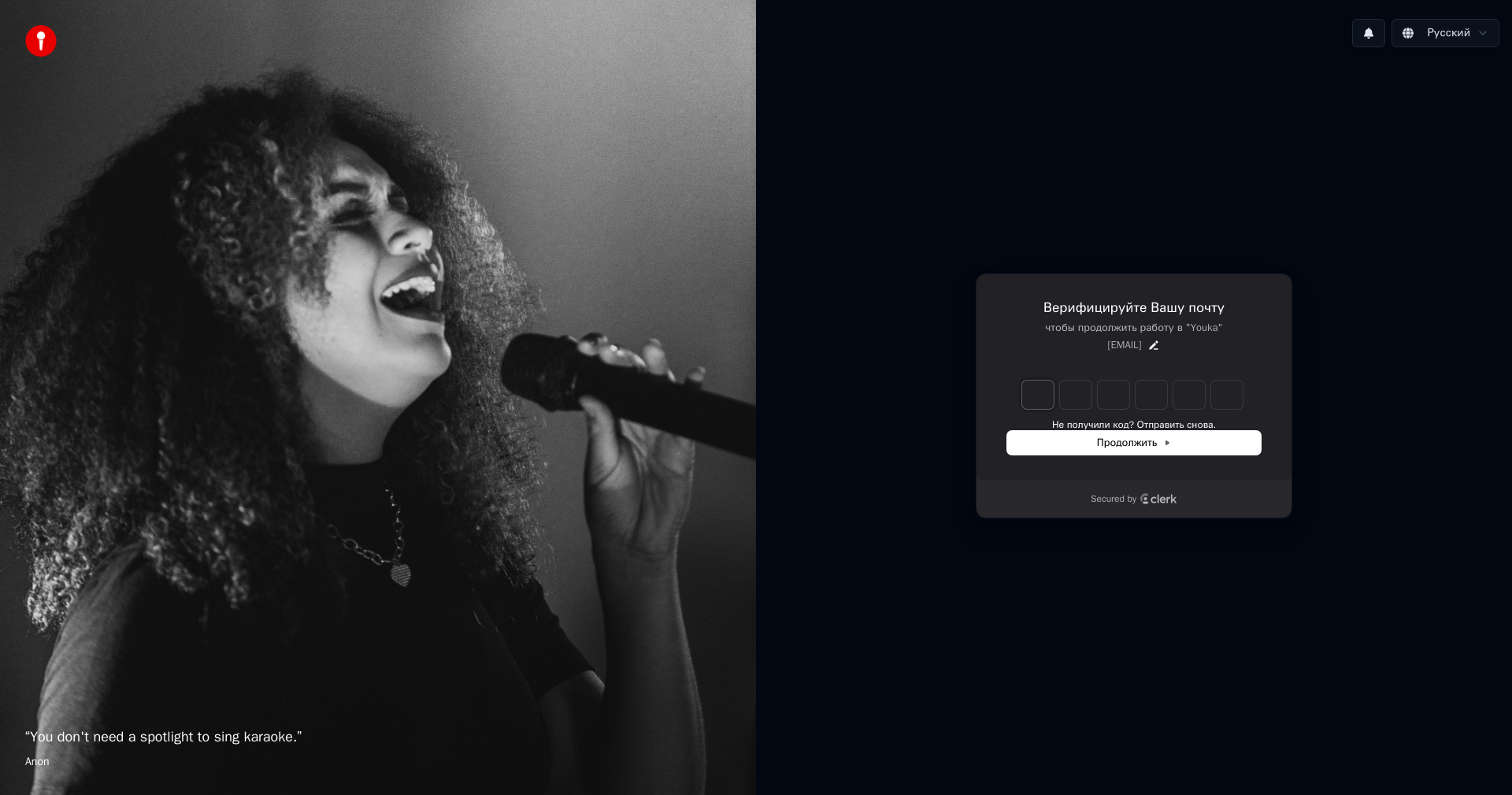 type on "*" 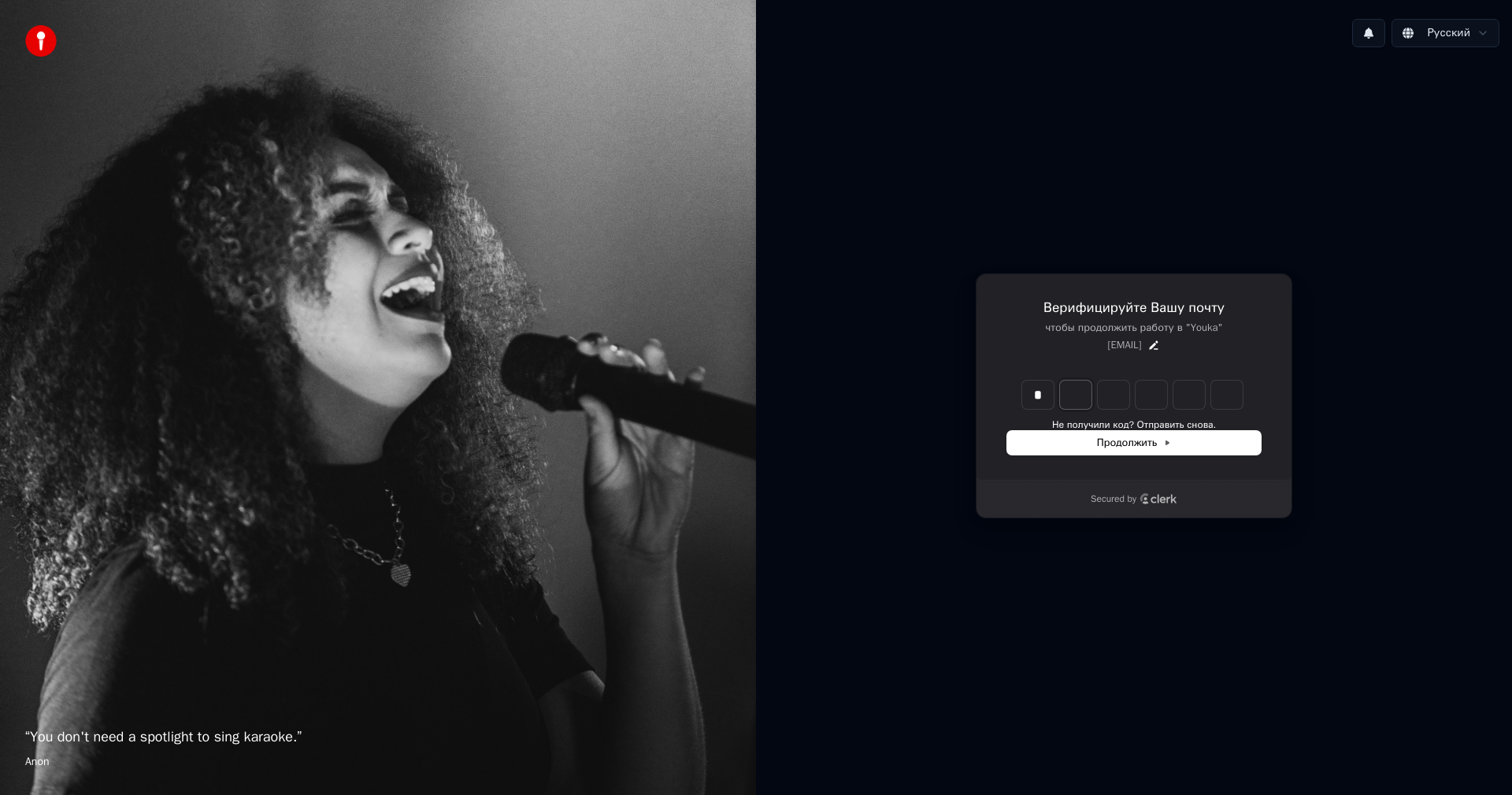 type on "*" 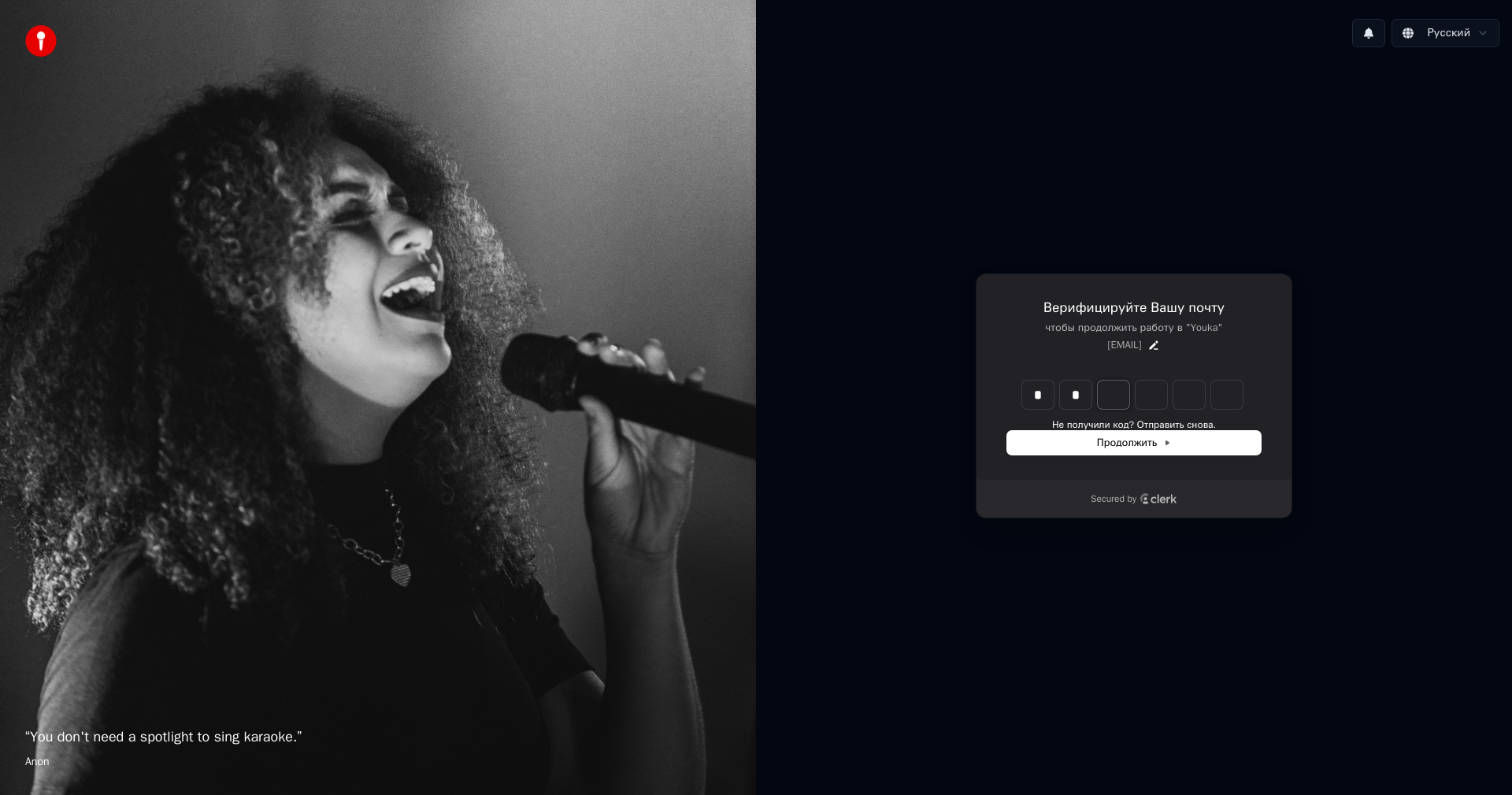 type on "**" 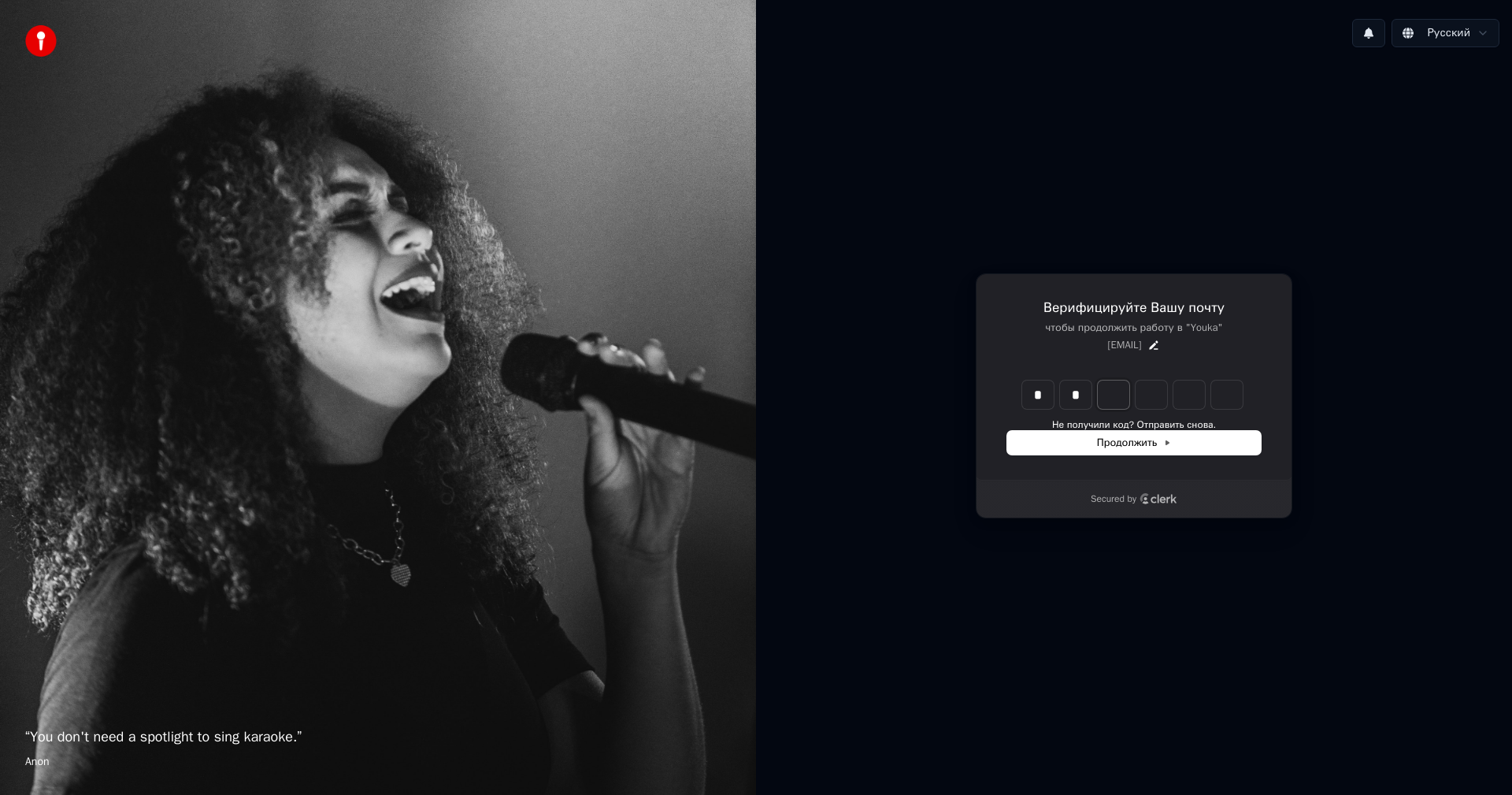 type on "*" 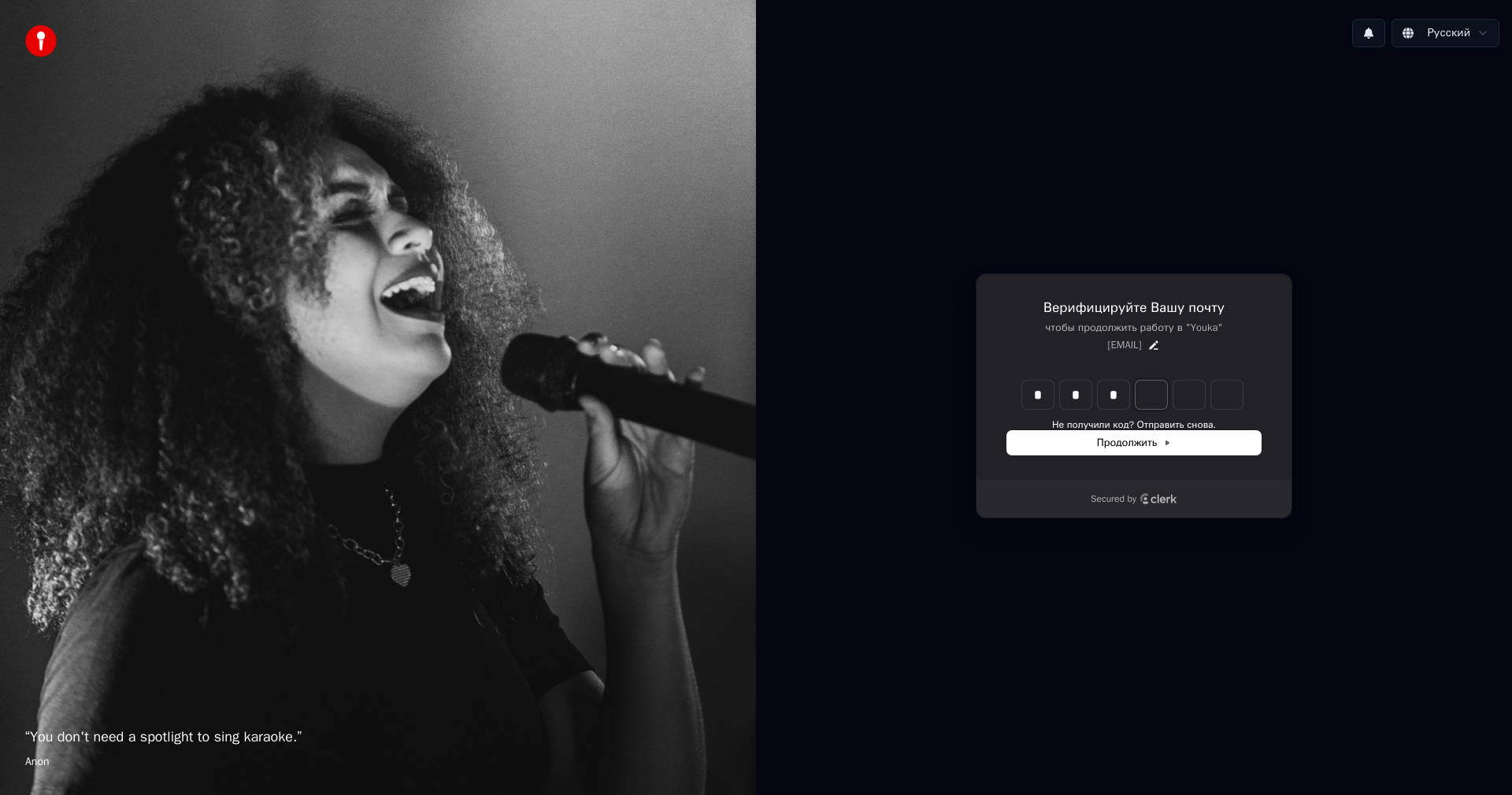 type on "***" 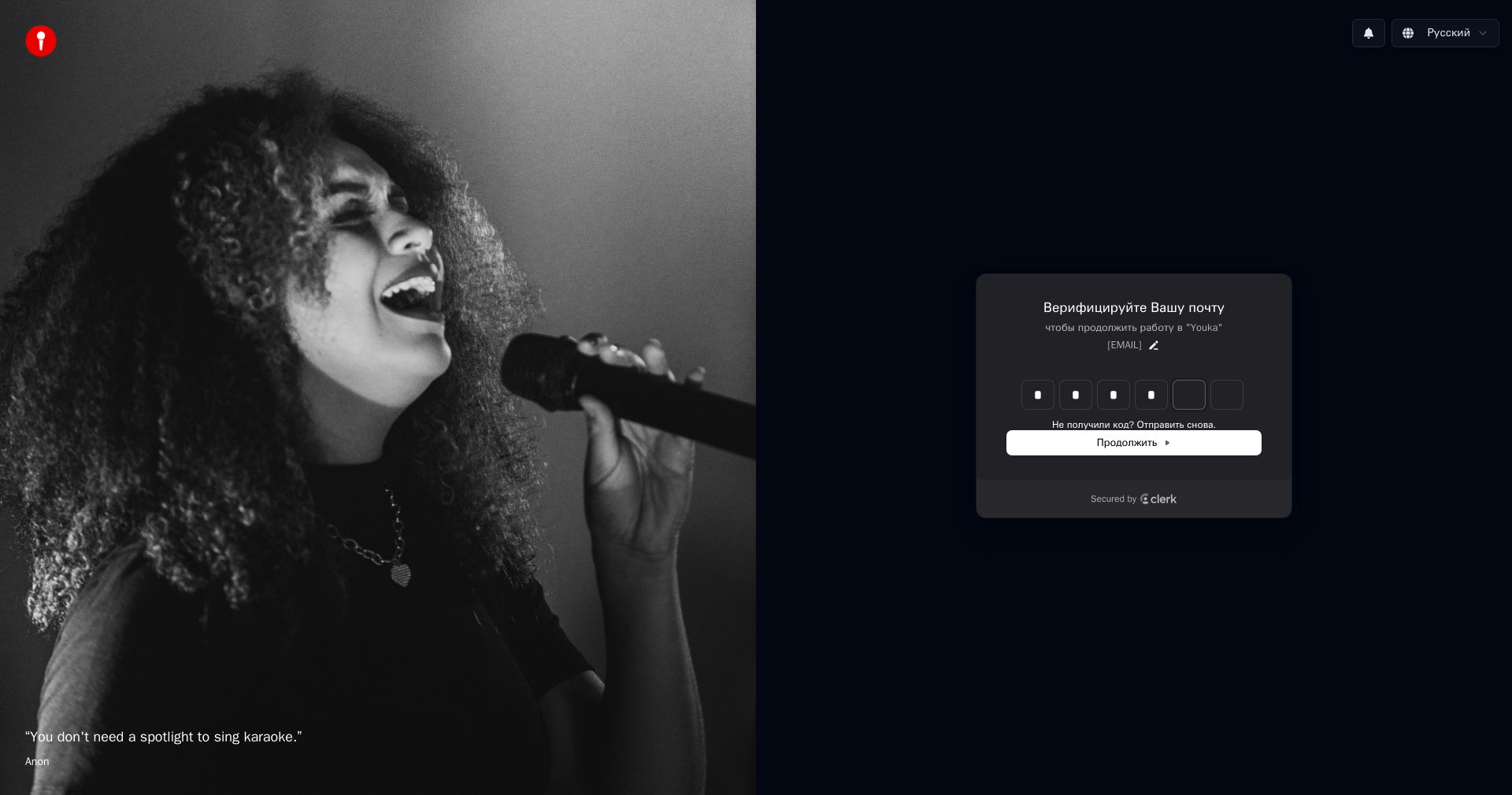 type on "****" 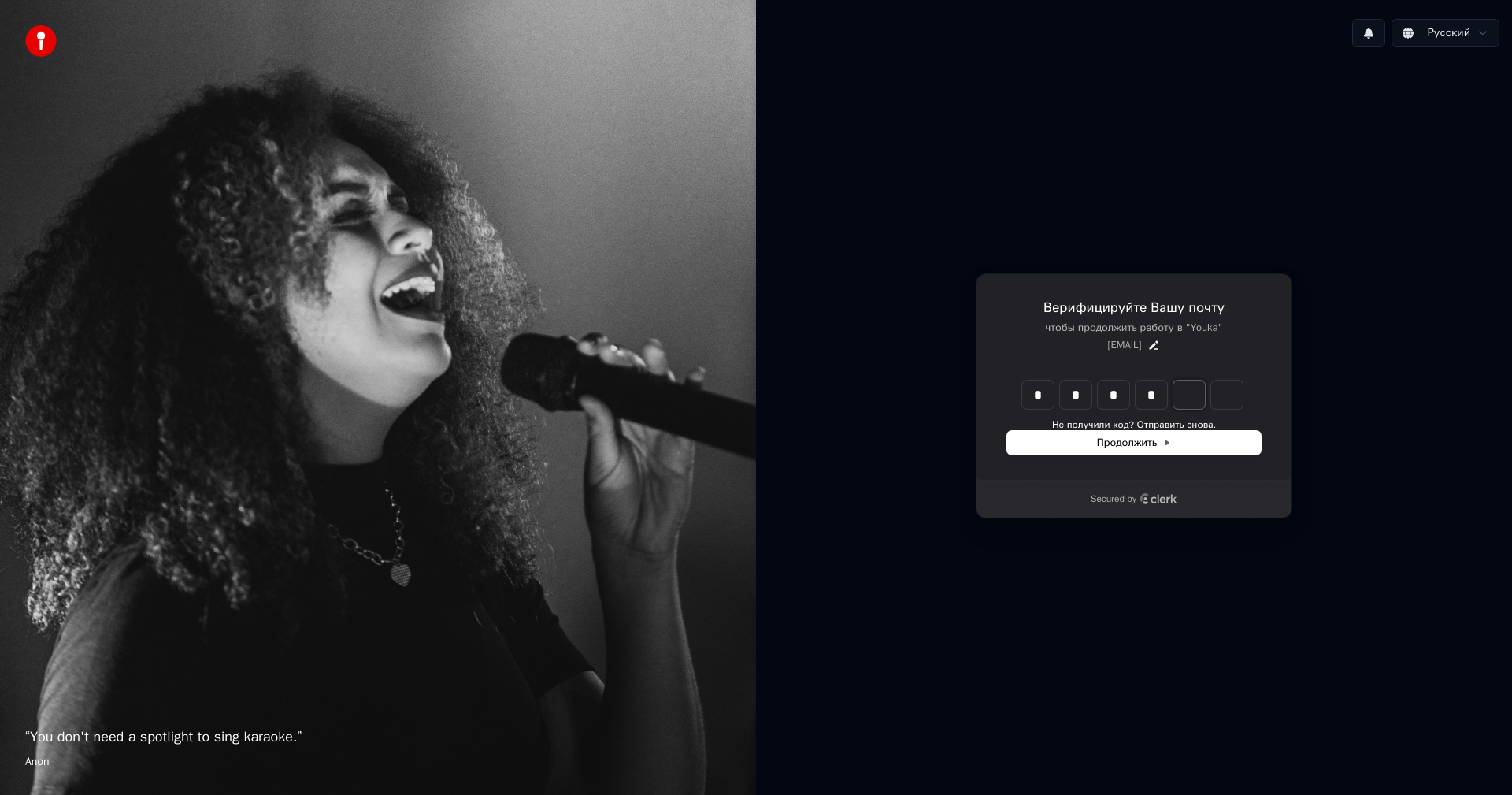 type on "*" 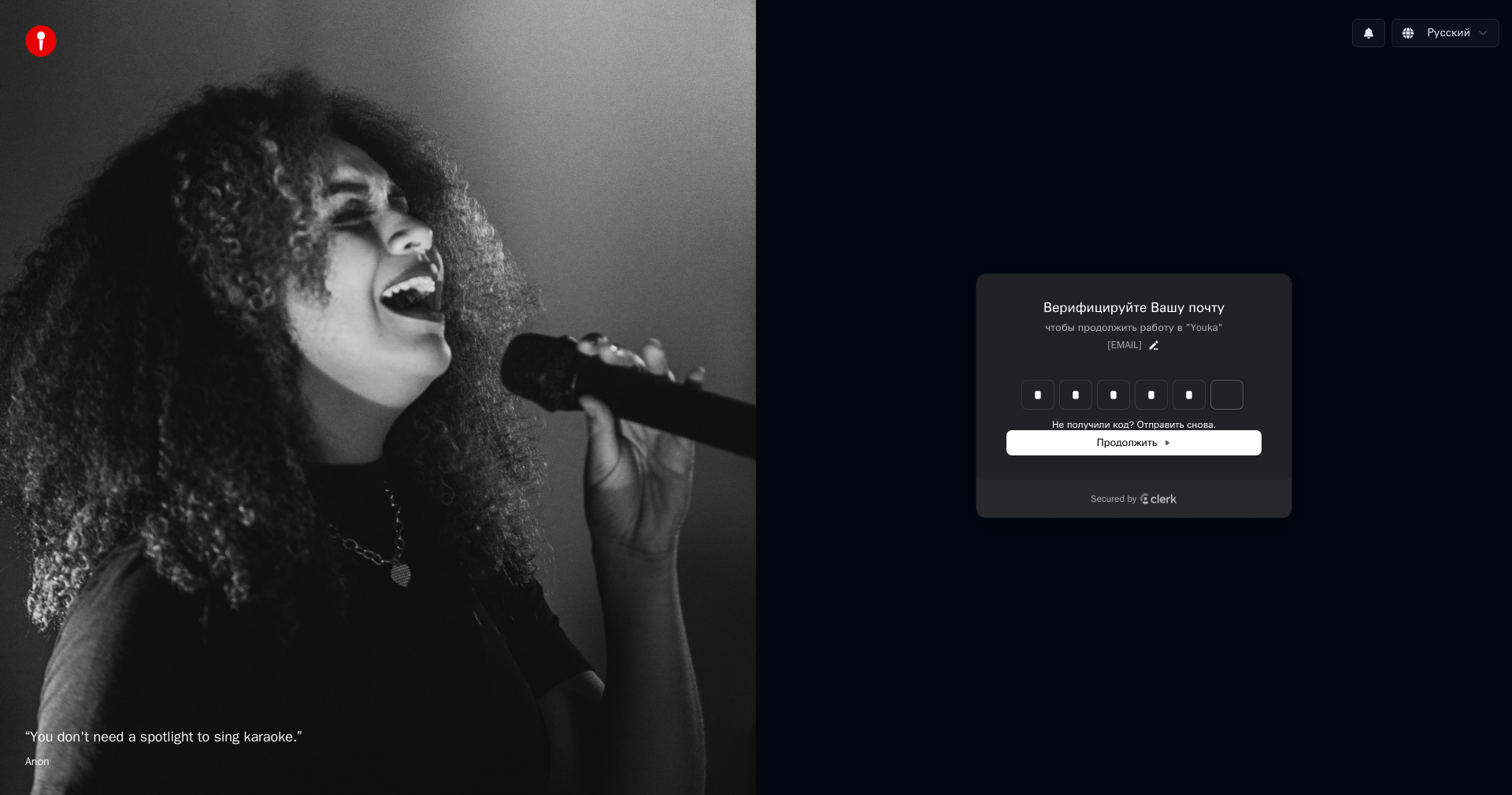 type on "******" 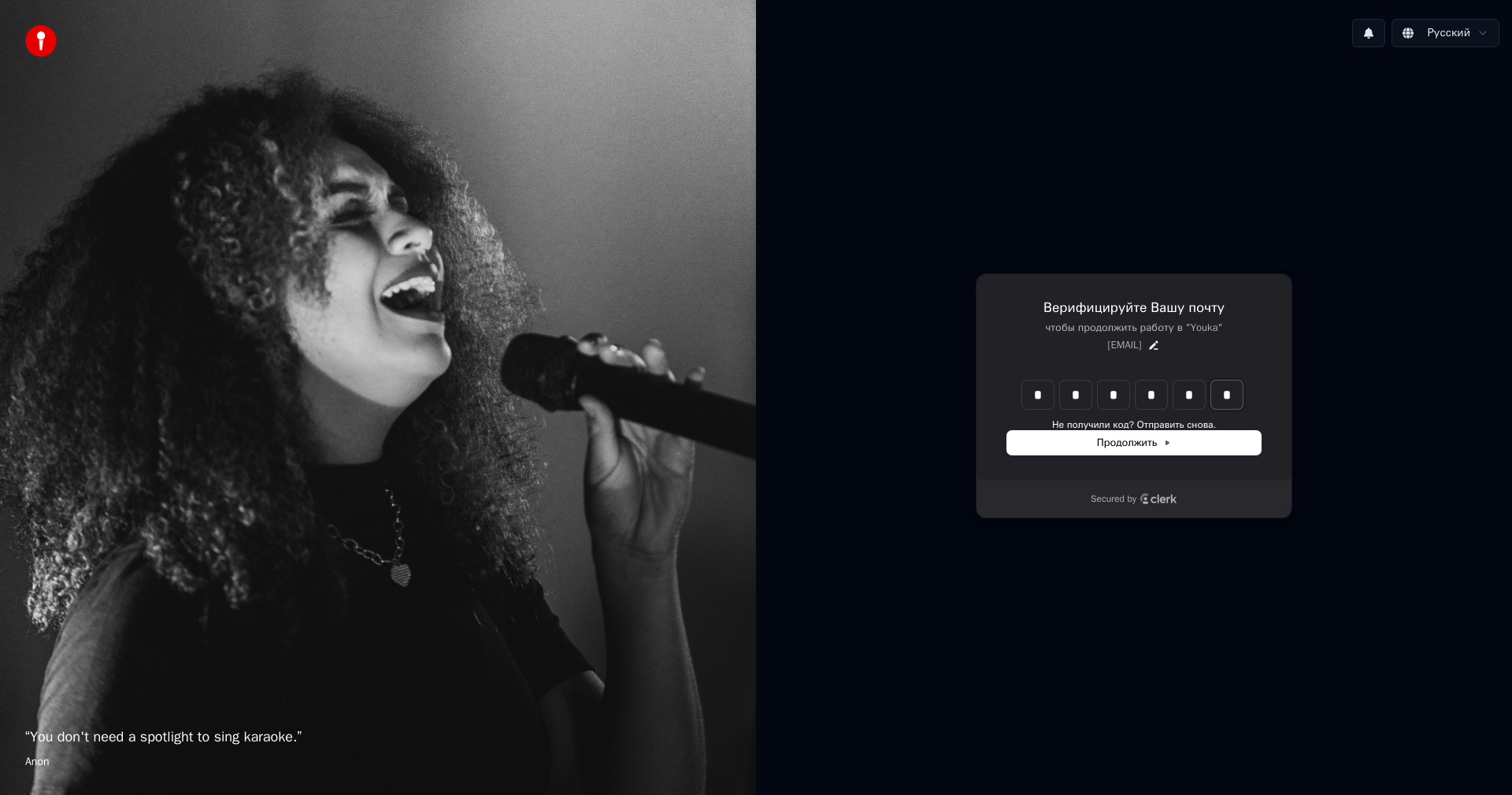 type on "*" 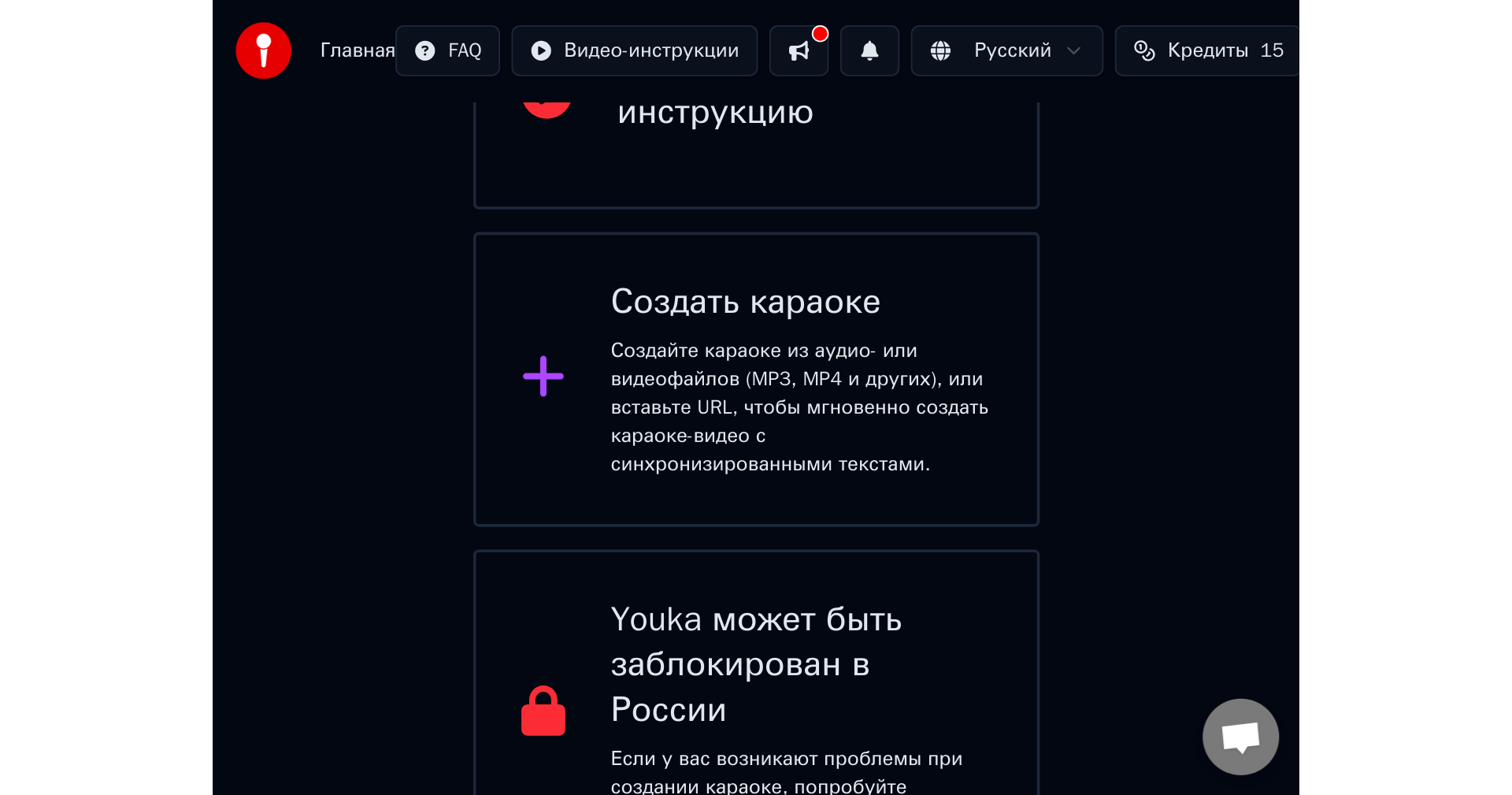 scroll, scrollTop: 0, scrollLeft: 0, axis: both 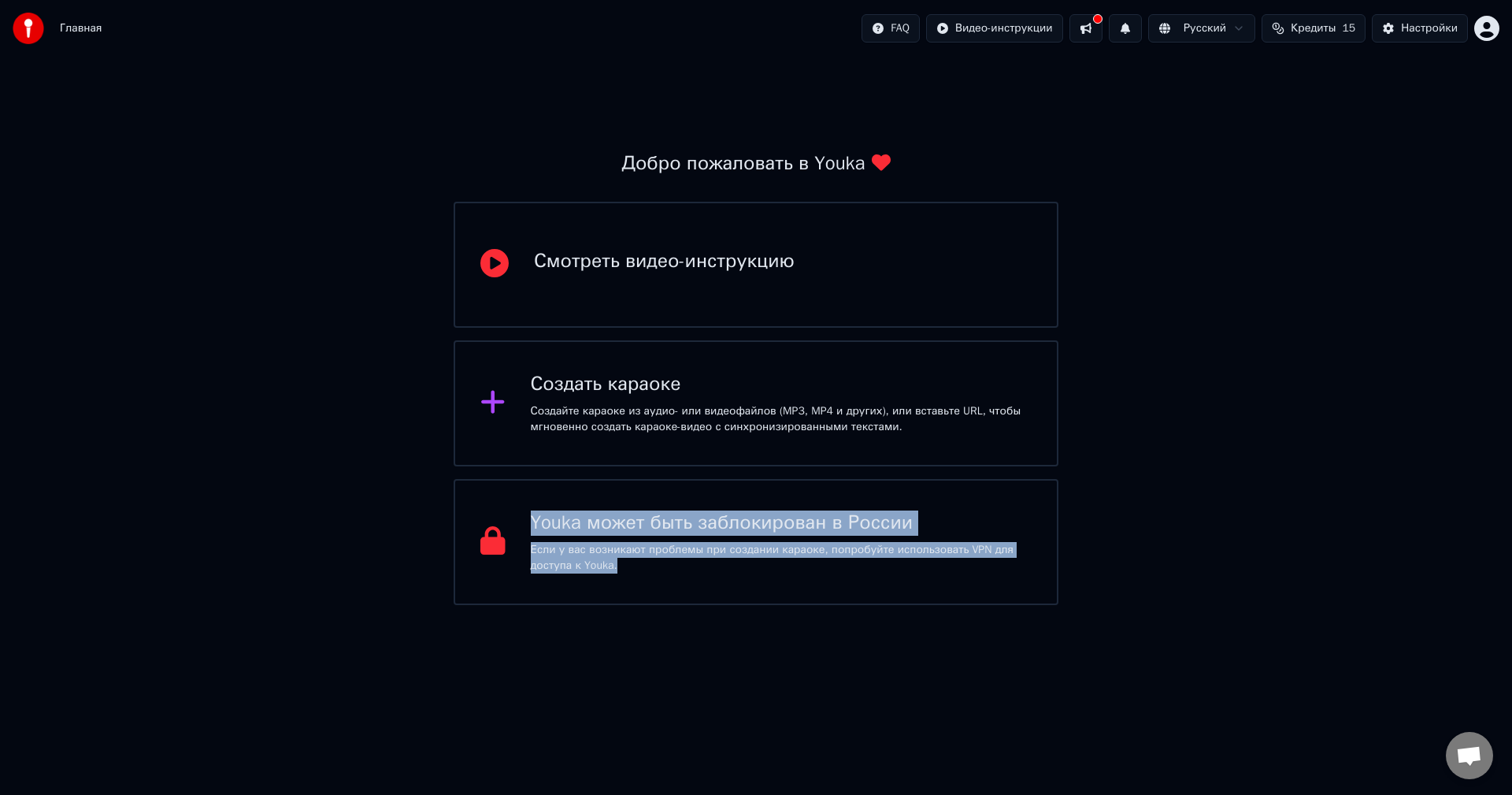drag, startPoint x: 417, startPoint y: 552, endPoint x: 935, endPoint y: 622, distance: 522.7083 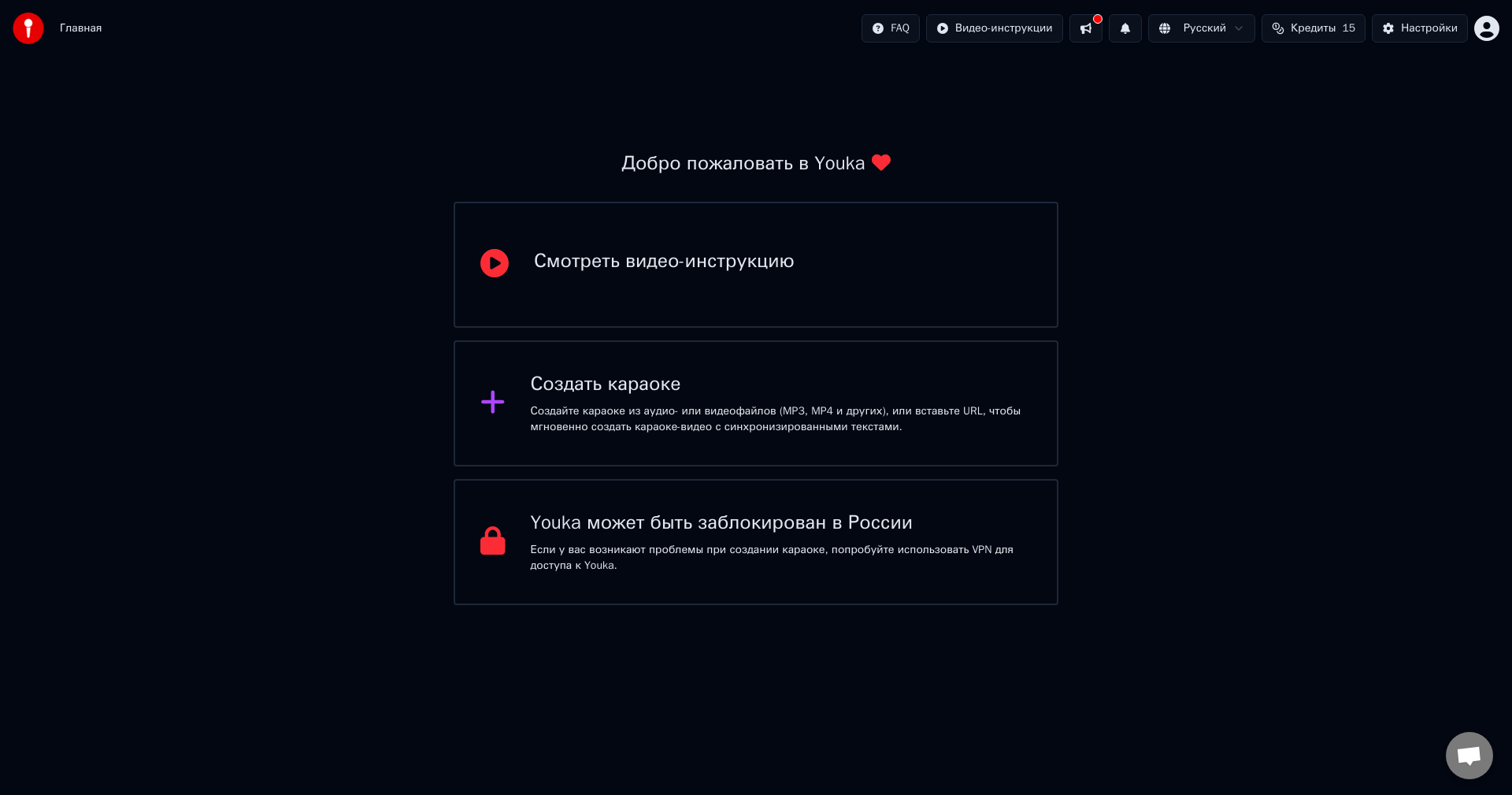 click on "Создайте караоке из аудио- или видеофайлов (MP3, MP4 и других), или вставьте URL, чтобы мгновенно создать караоке-видео с синхронизированными текстами." at bounding box center (781, 419) 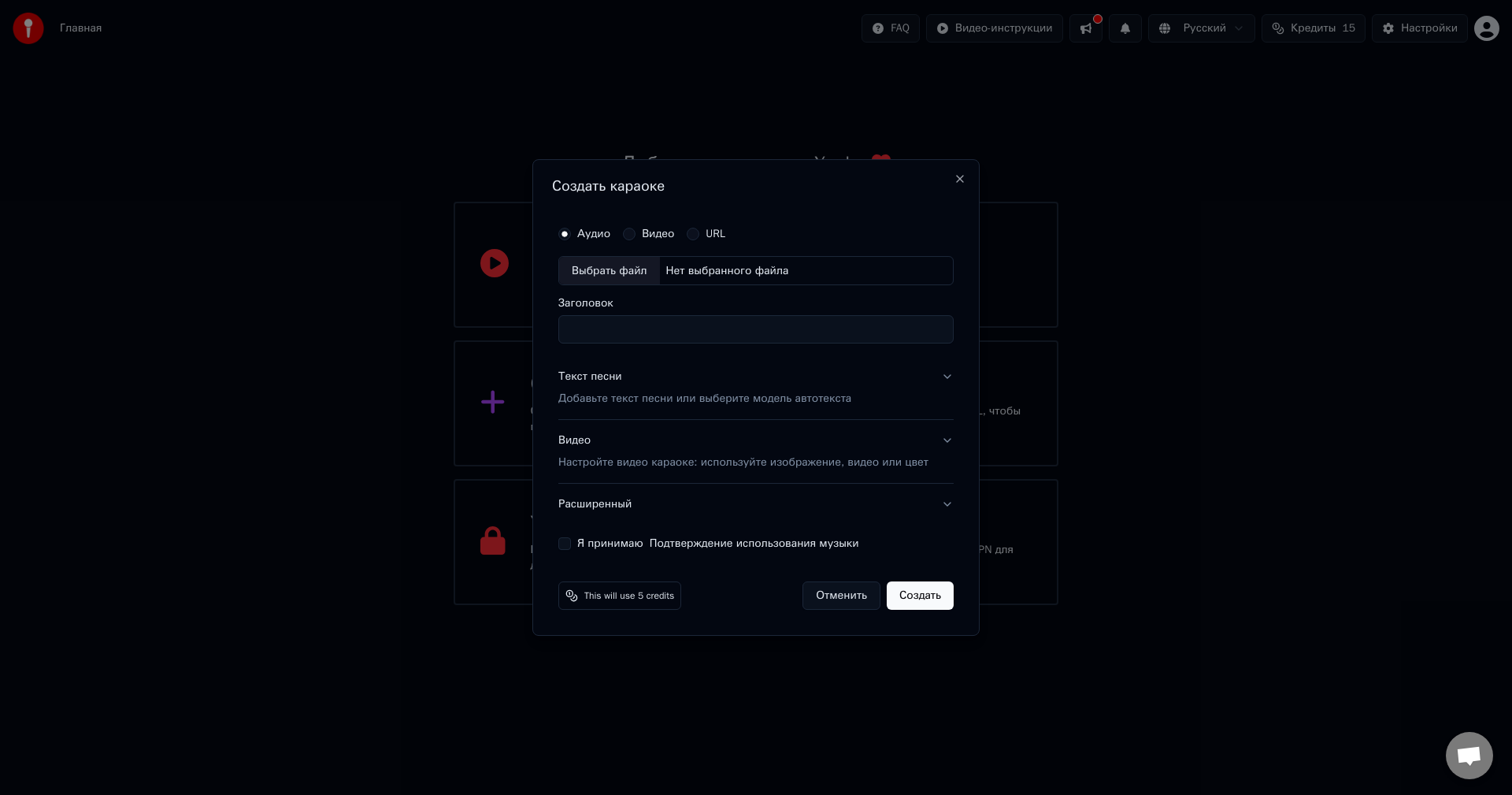 click on "Заголовок" at bounding box center (756, 330) 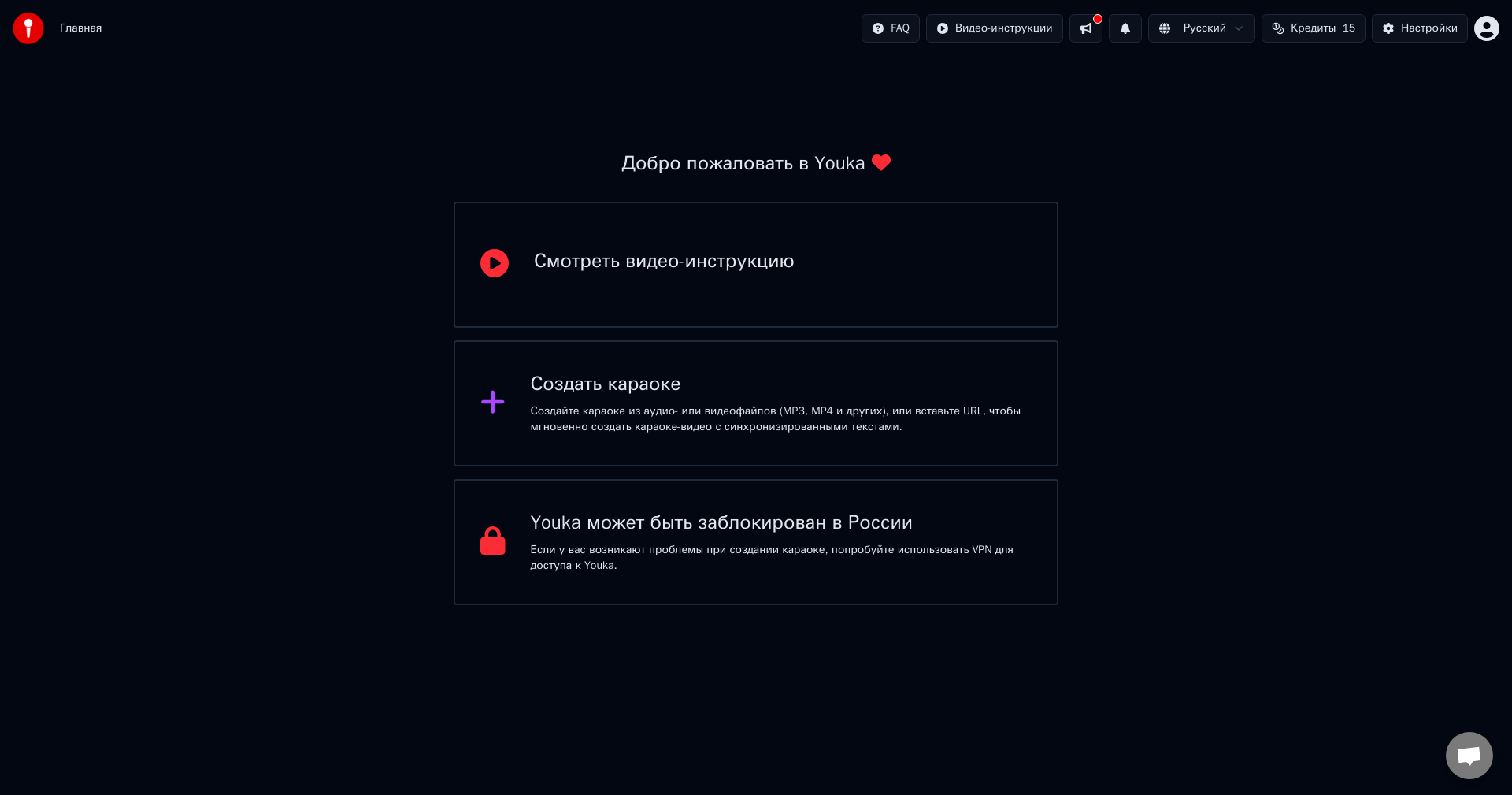 click on "Создать караоке" at bounding box center [781, 384] 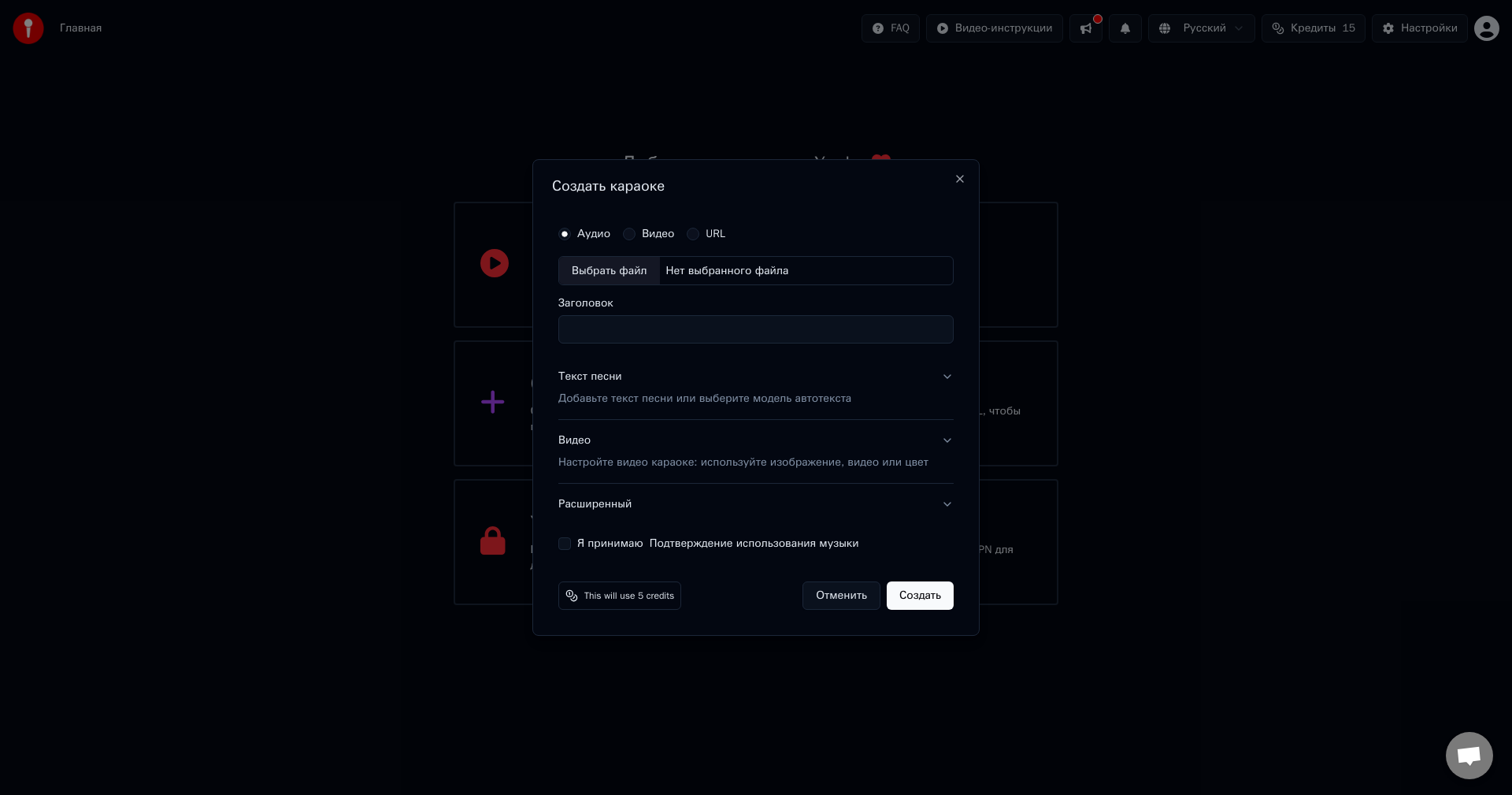 click on "Заголовок" at bounding box center [756, 330] 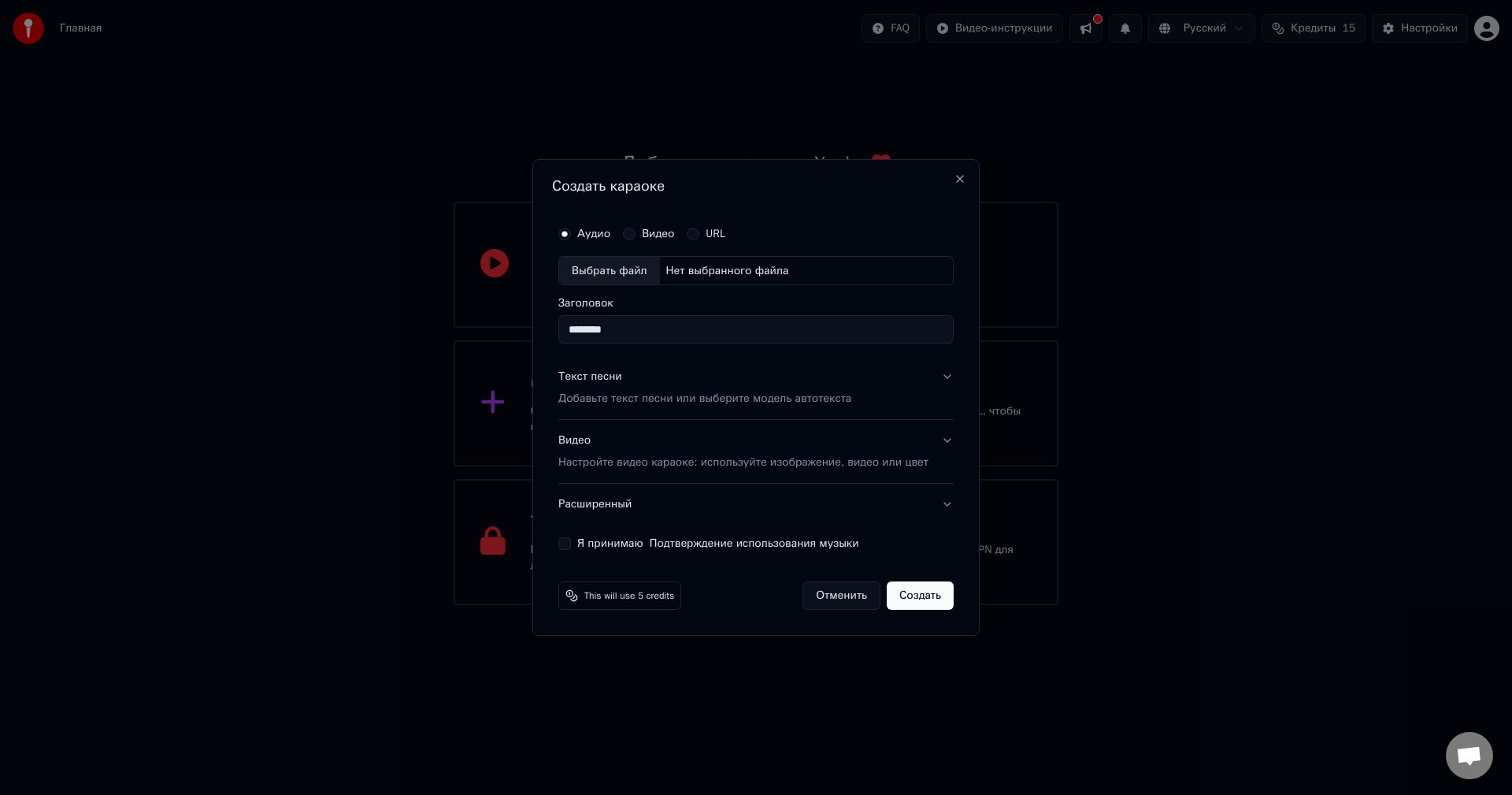 click on "Выбрать файл" at bounding box center (610, 271) 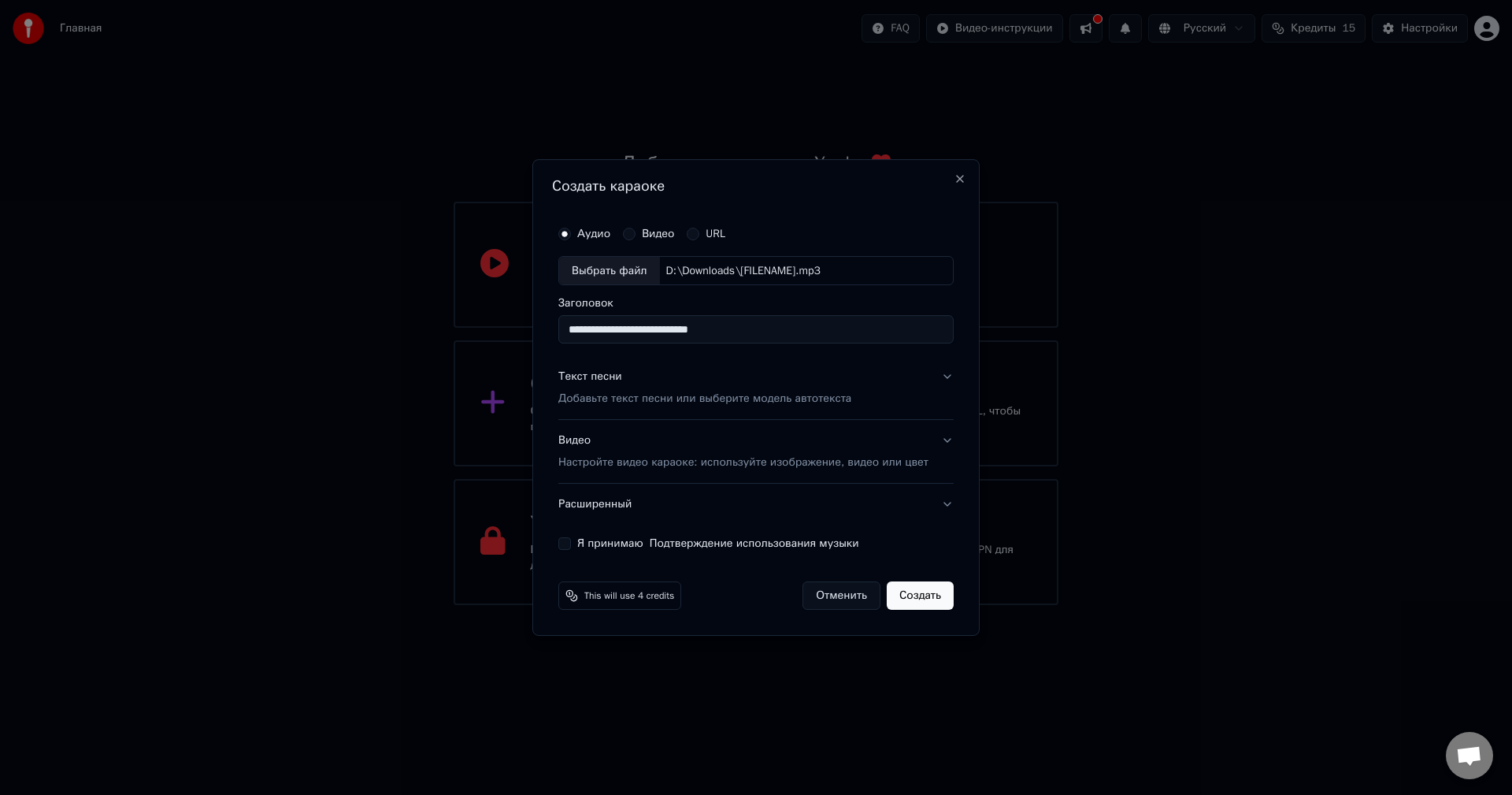 drag, startPoint x: 754, startPoint y: 325, endPoint x: 362, endPoint y: 348, distance: 392.67417 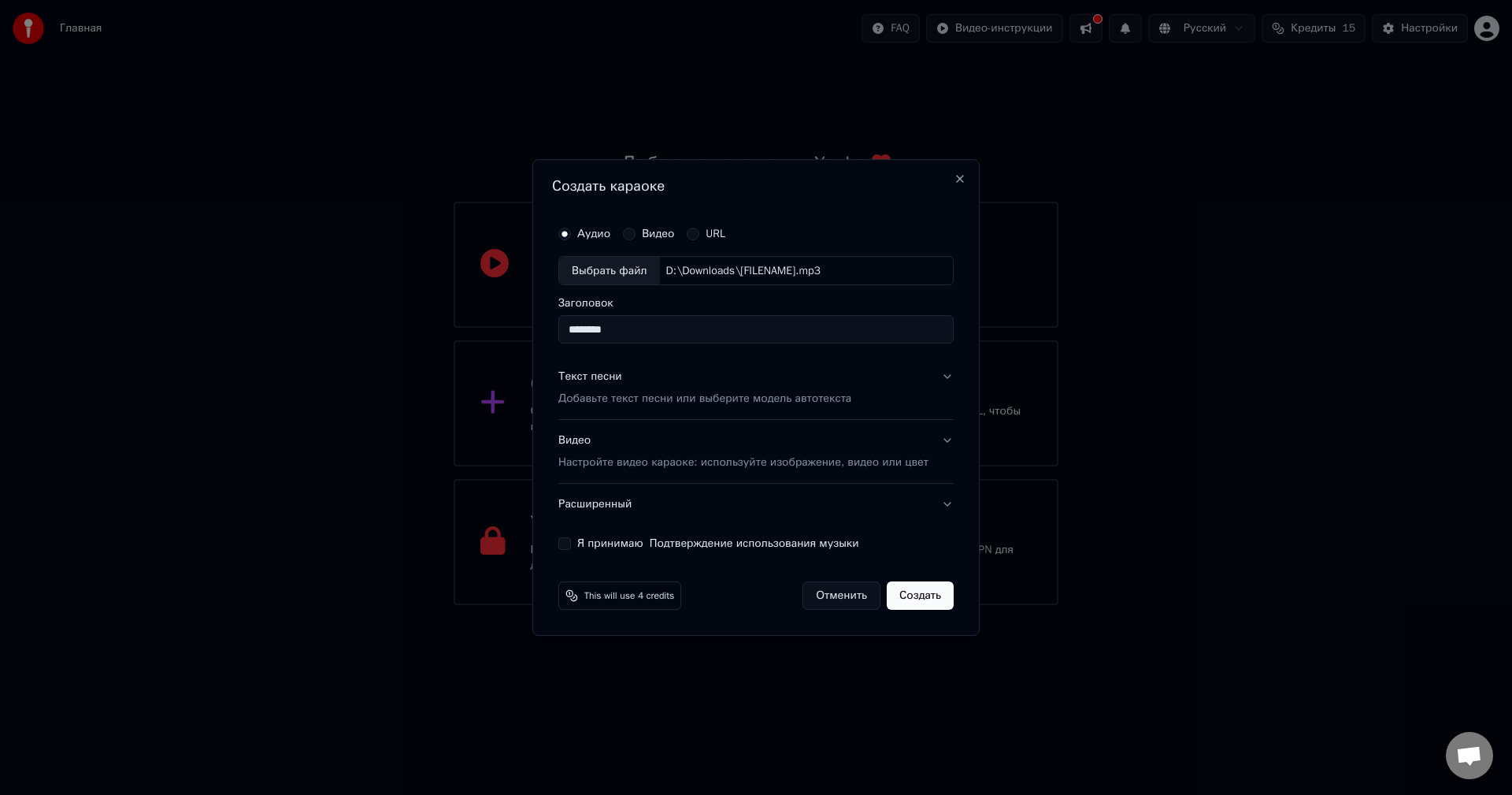 type on "********" 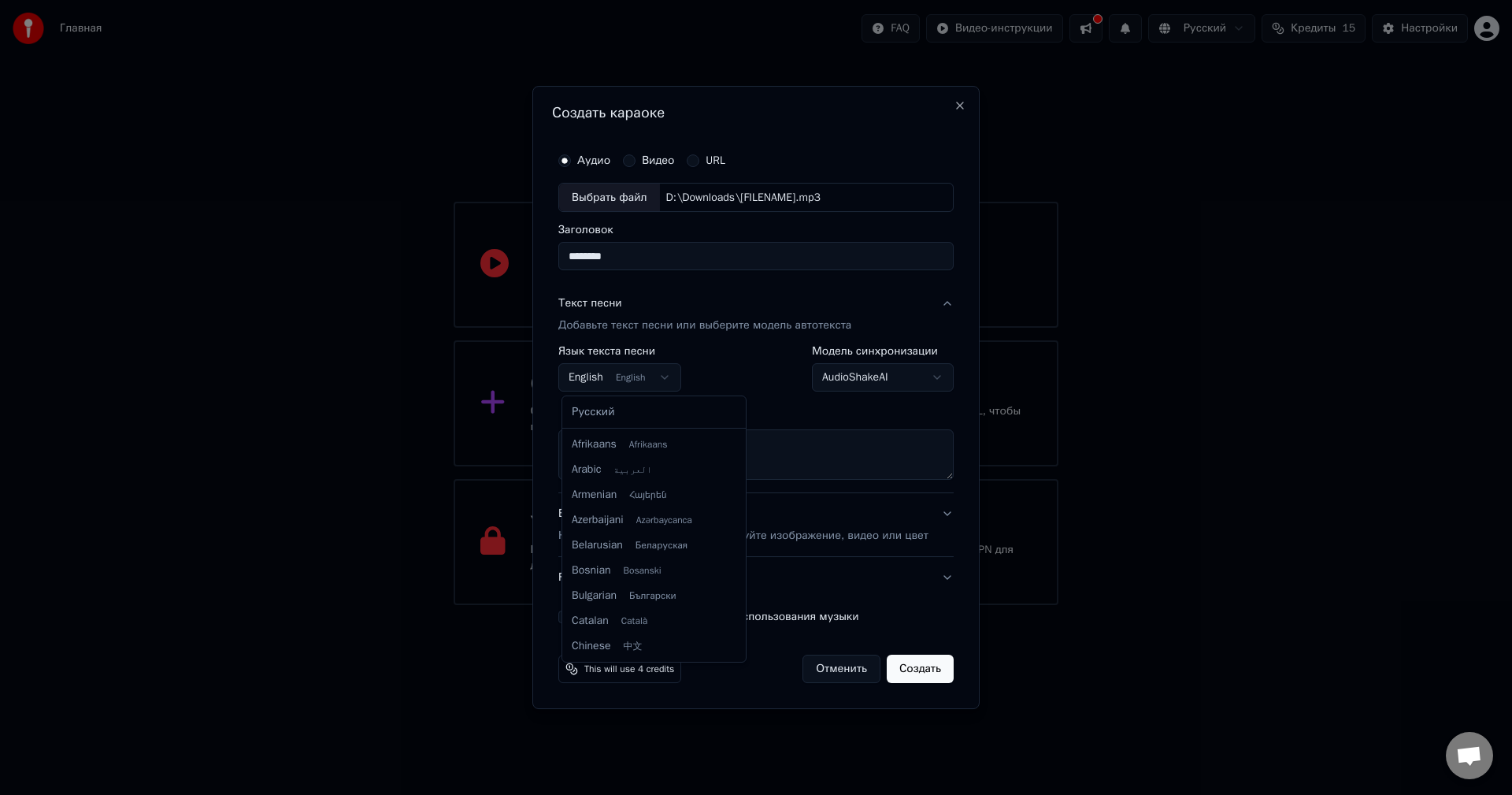 click on "Главная FAQ Видео-инструкции Русский Кредиты 15 Настройки Добро пожаловать в Youka Смотреть видео-инструкцию Создать караоке Создайте караоке из аудио- или видеофайлов (MP3, MP4 и других), или вставьте URL, чтобы мгновенно создать караоке-видео с синхронизированными текстами. Youka может быть заблокирован в России Если у вас возникают проблемы при создании караоке, попробуйте использовать VPN для доступа к Youka.
Создать караоке Аудио Видео URL Выбрать файл D:\Downloads\[FILENAME].mp3 Заголовок ******** Текст песни Добавьте текст песни или выберите модель автотекста English ***" at bounding box center (756, 303) 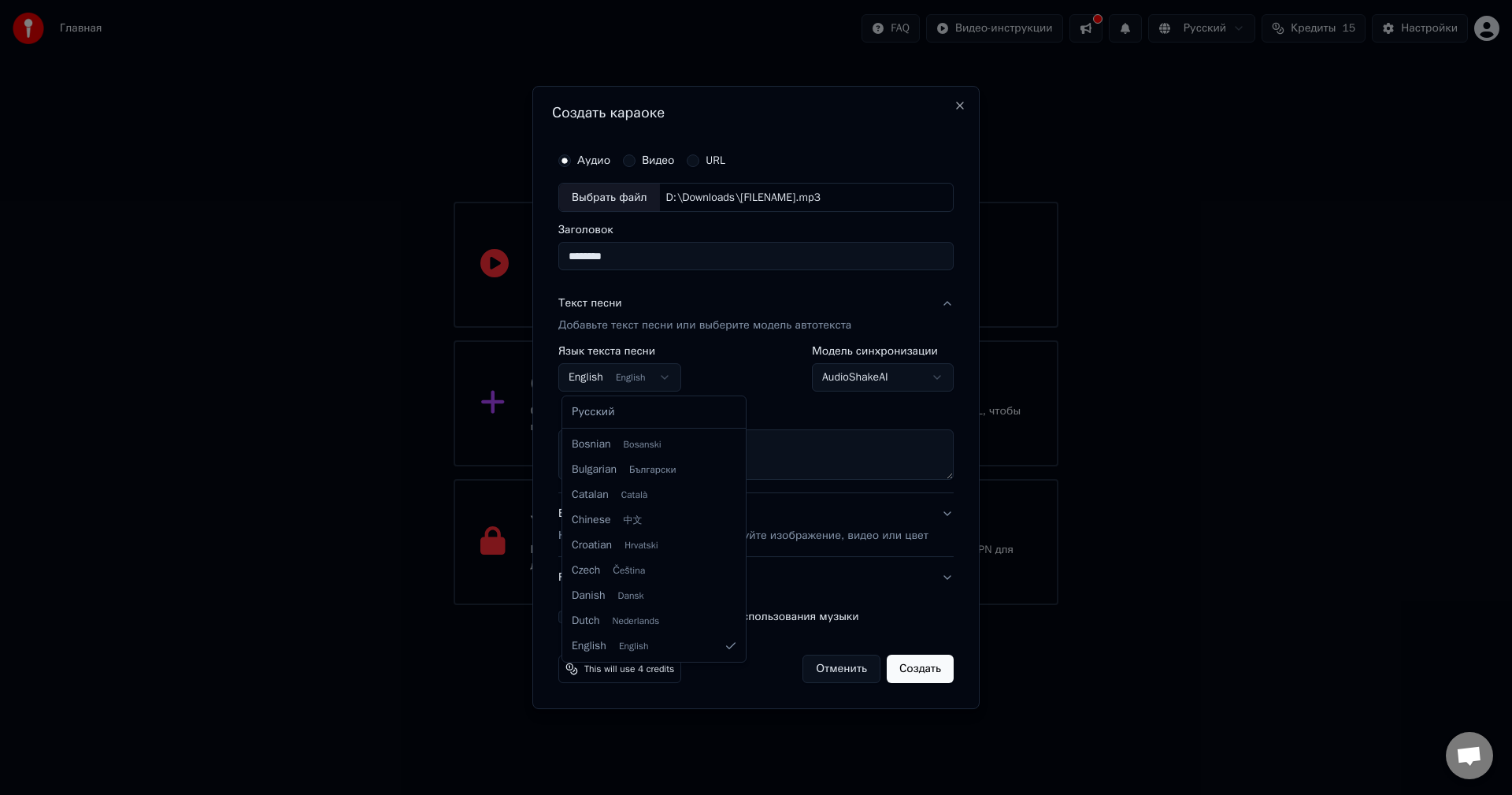 select on "**" 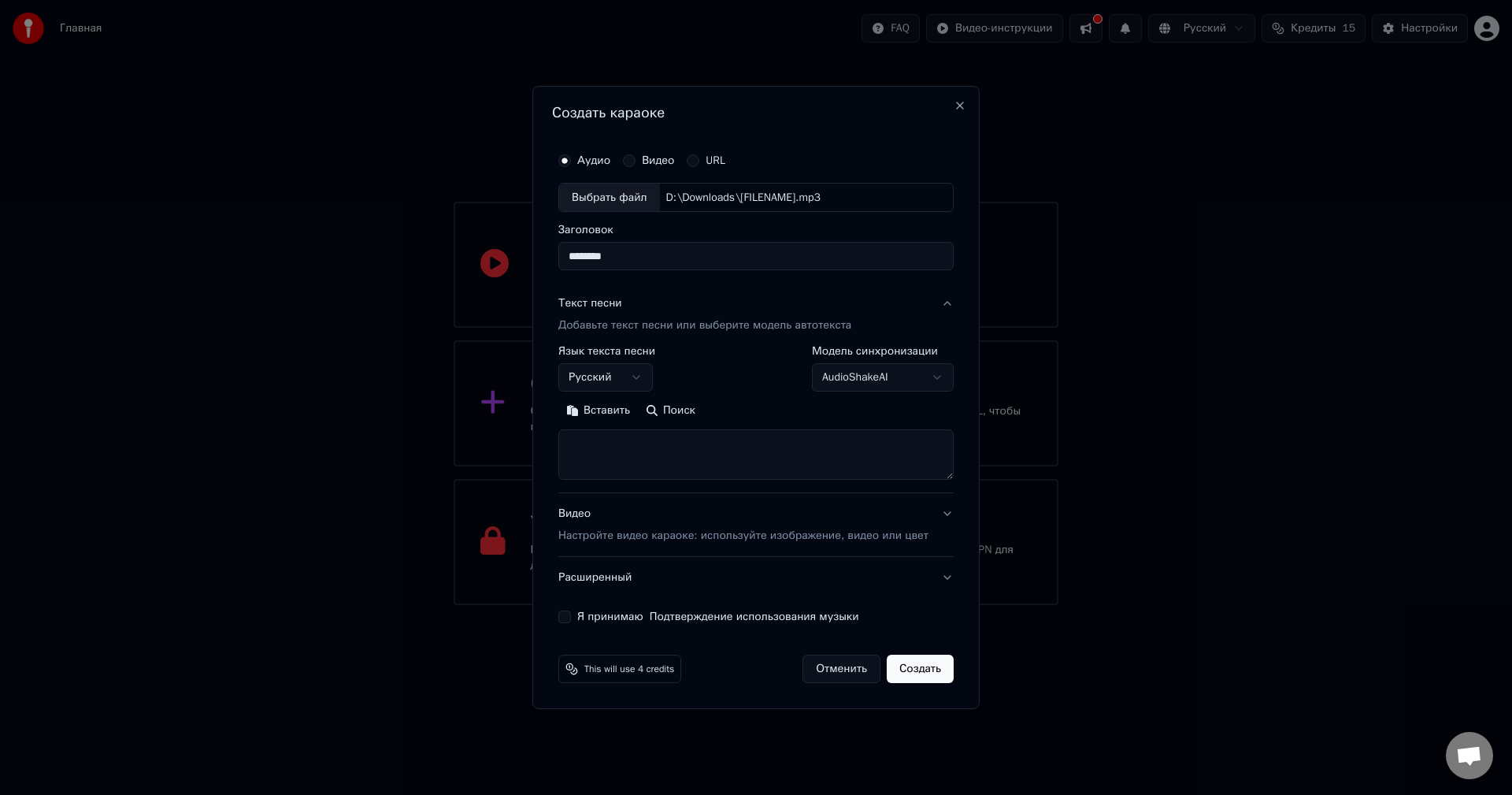 click at bounding box center (756, 455) 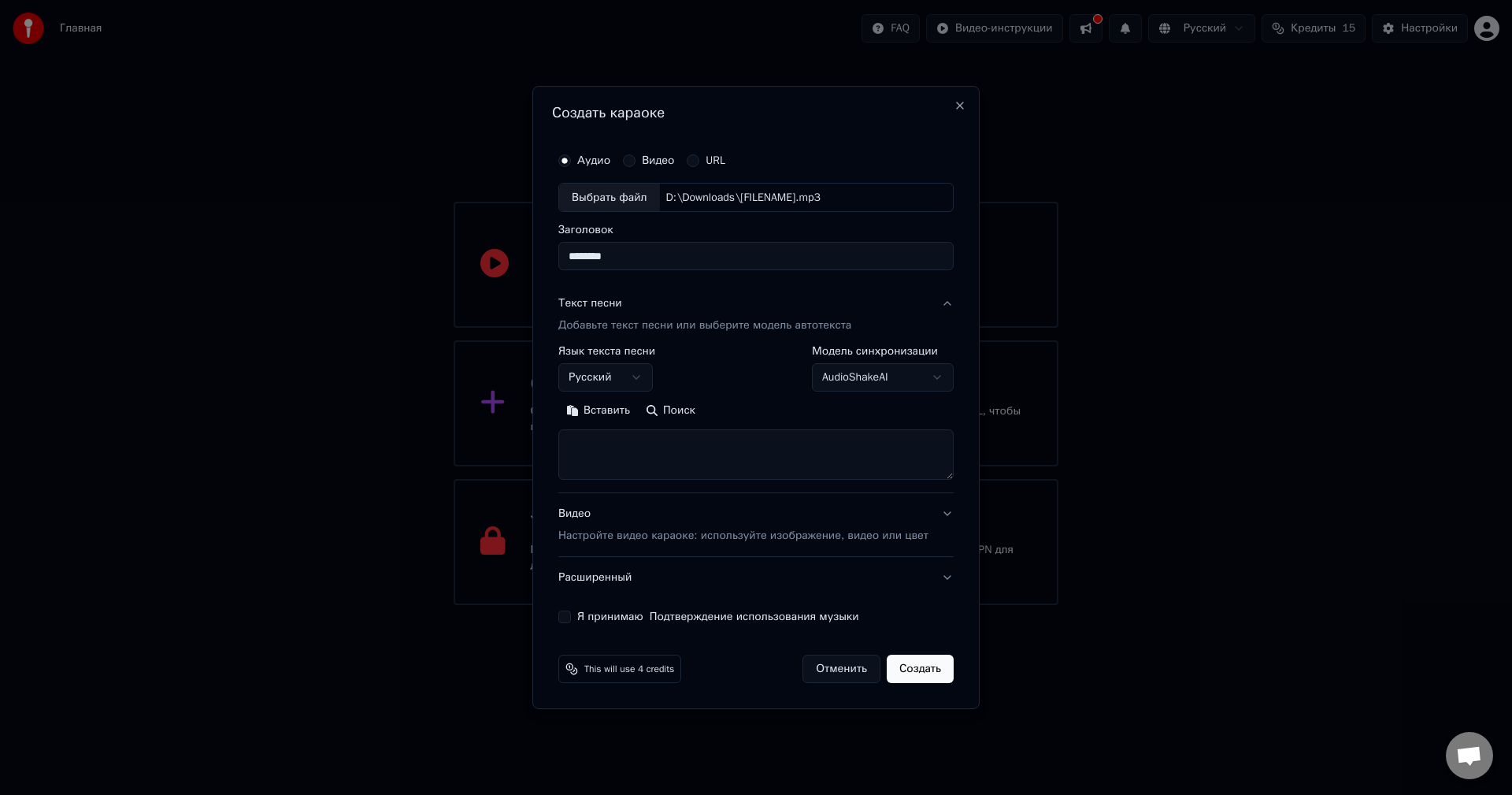 paste on "**********" 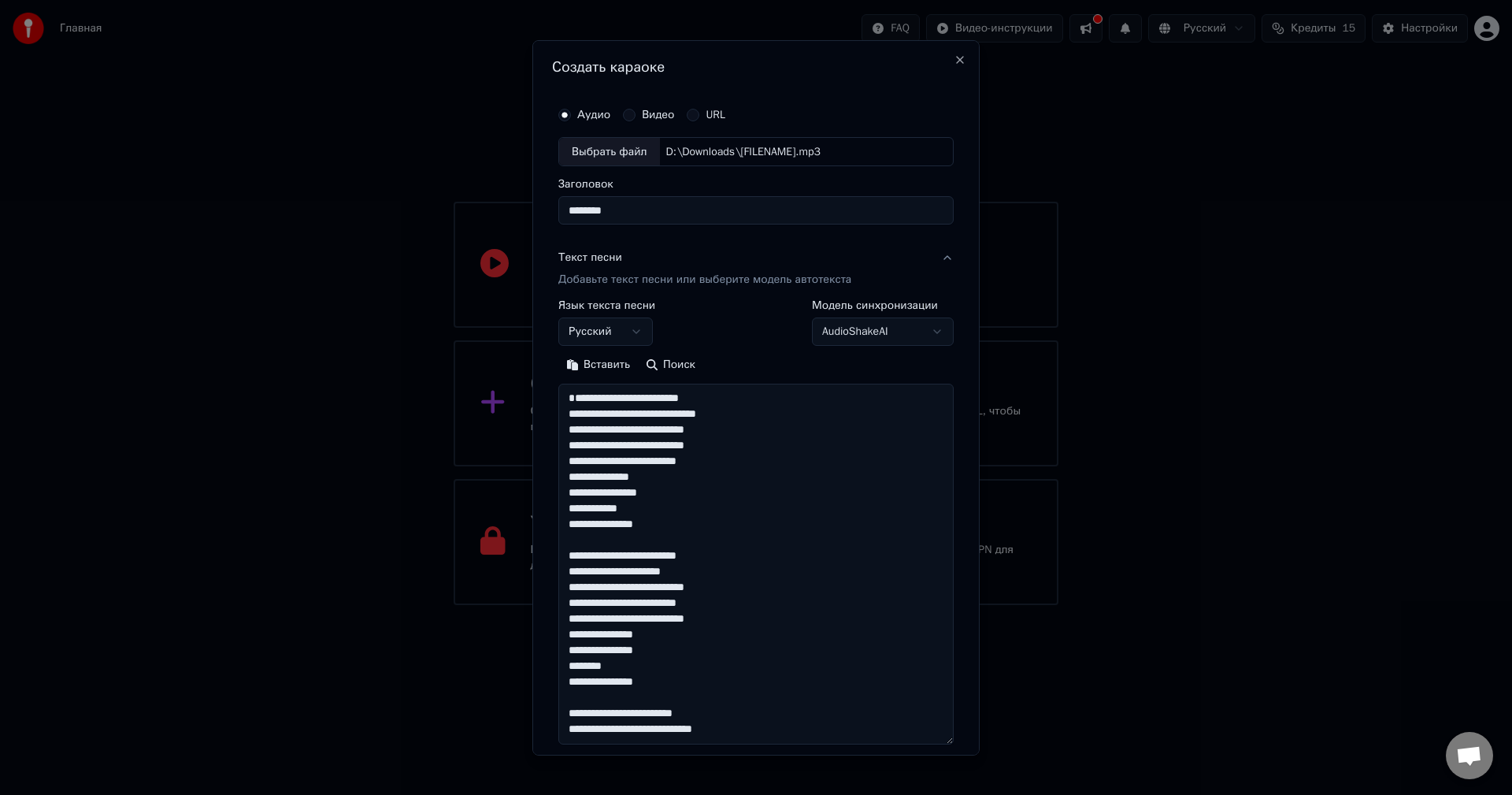 scroll, scrollTop: 320, scrollLeft: 0, axis: vertical 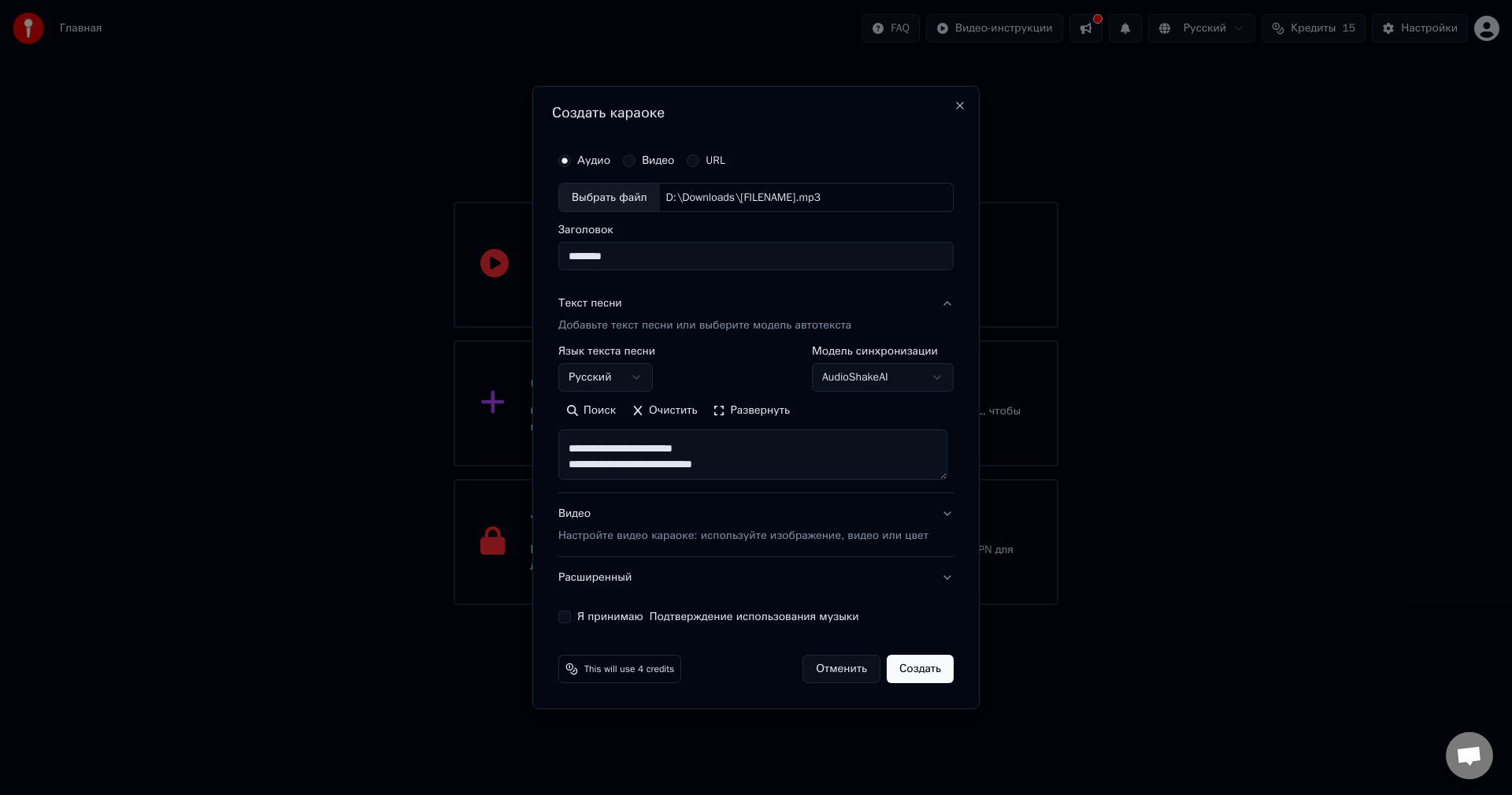 click on "**********" at bounding box center (753, 455) 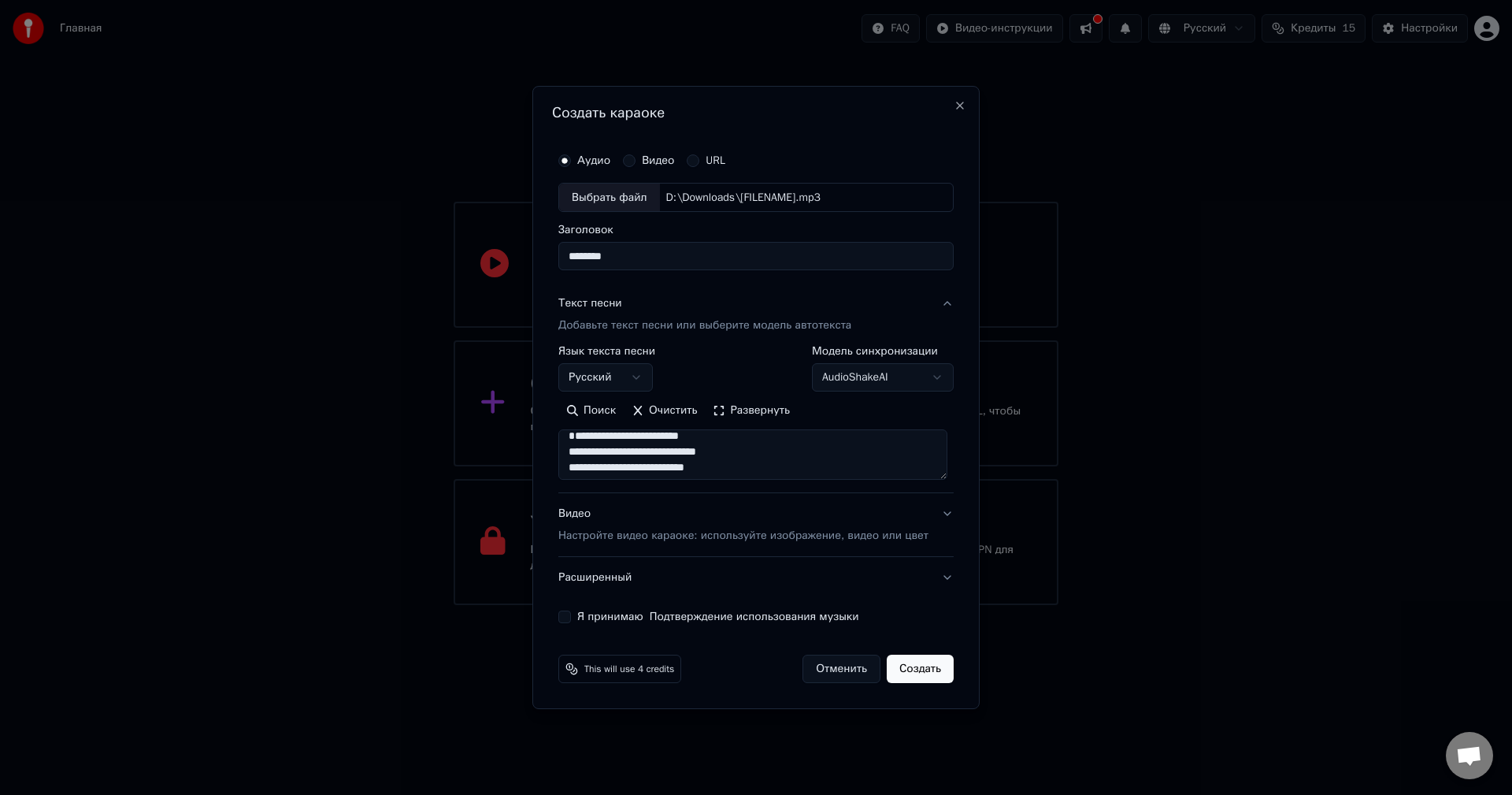 scroll, scrollTop: 0, scrollLeft: 0, axis: both 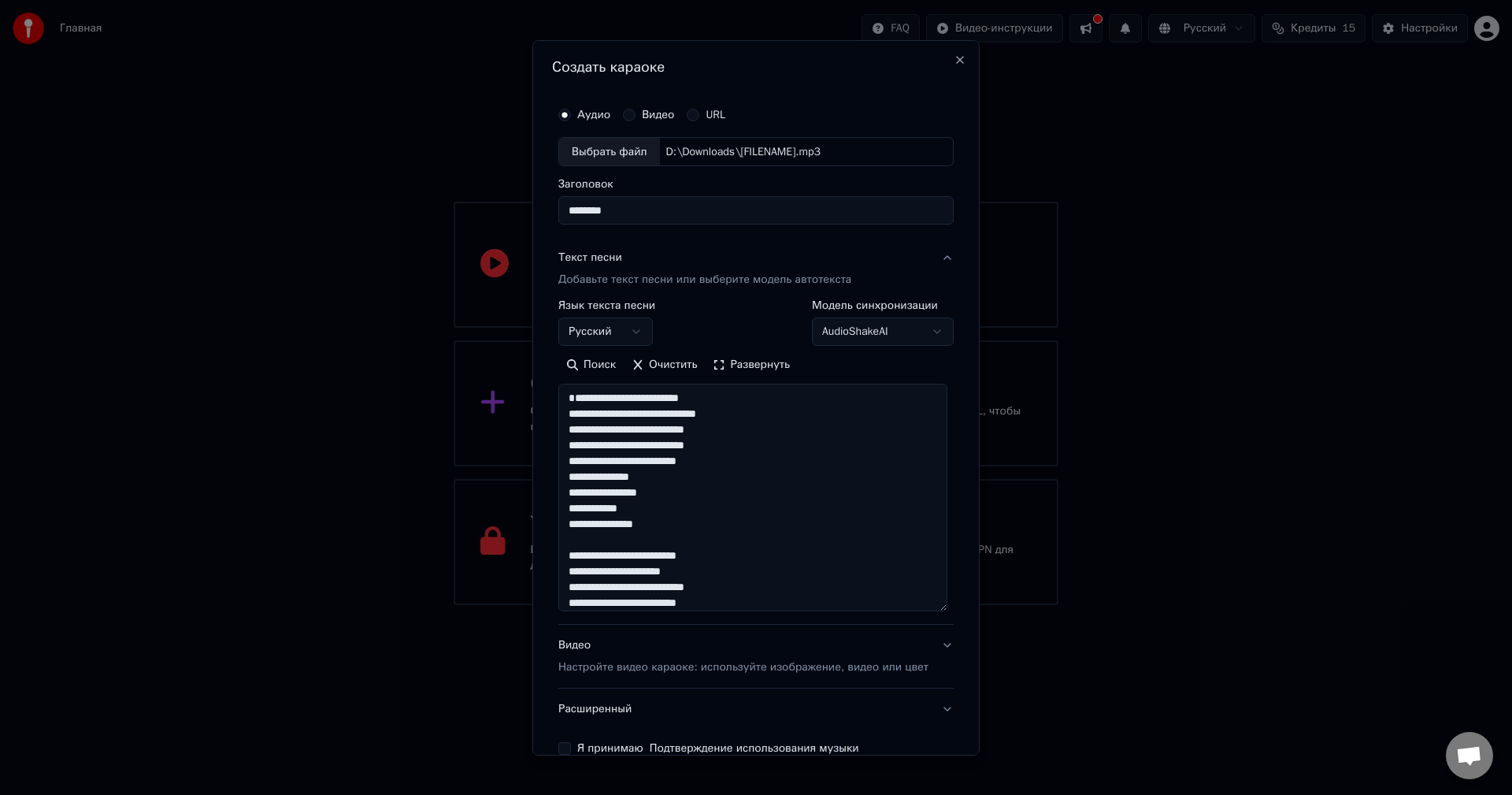 drag, startPoint x: 947, startPoint y: 477, endPoint x: 940, endPoint y: 608, distance: 131.18689 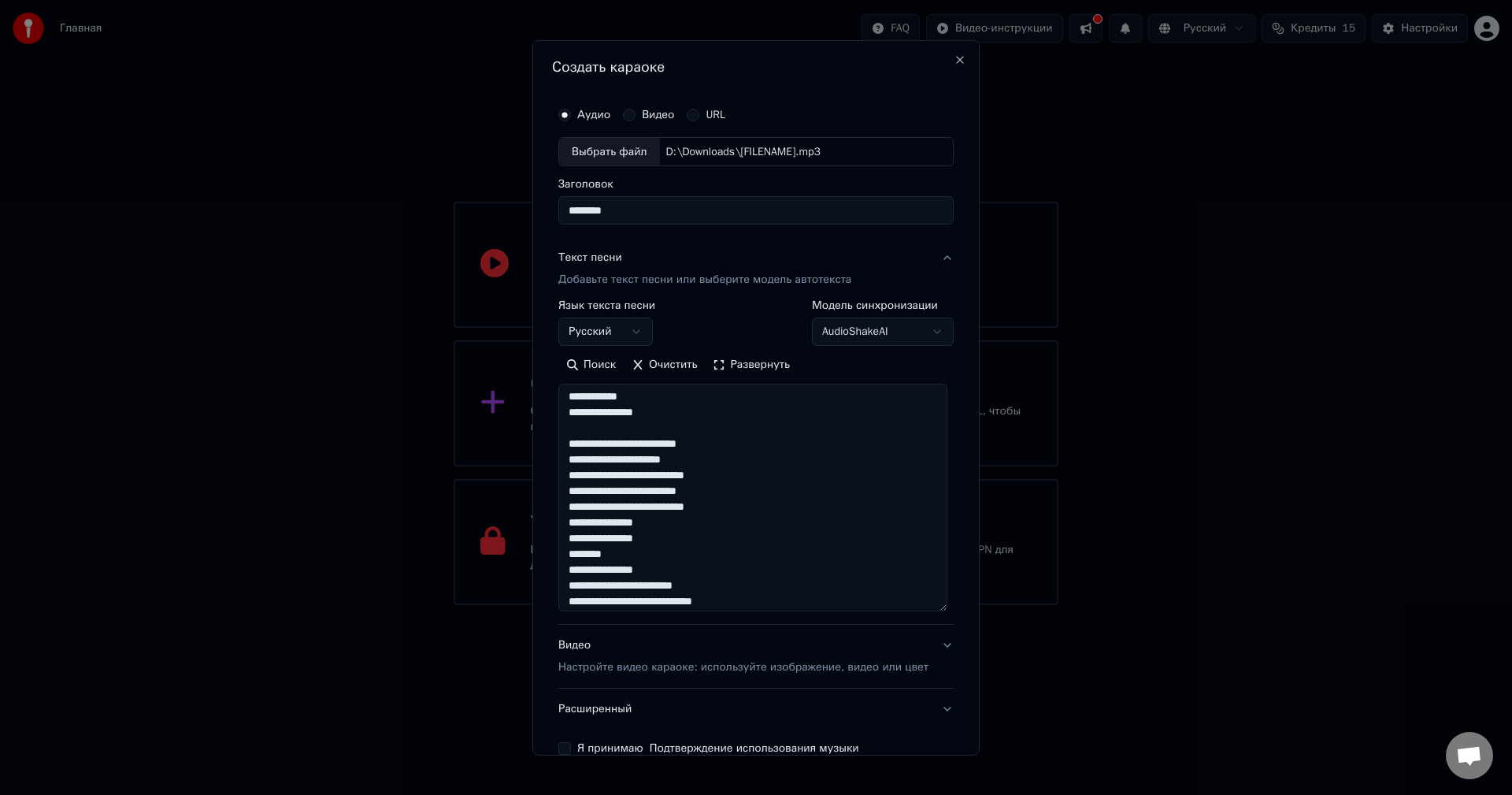 scroll, scrollTop: 133, scrollLeft: 0, axis: vertical 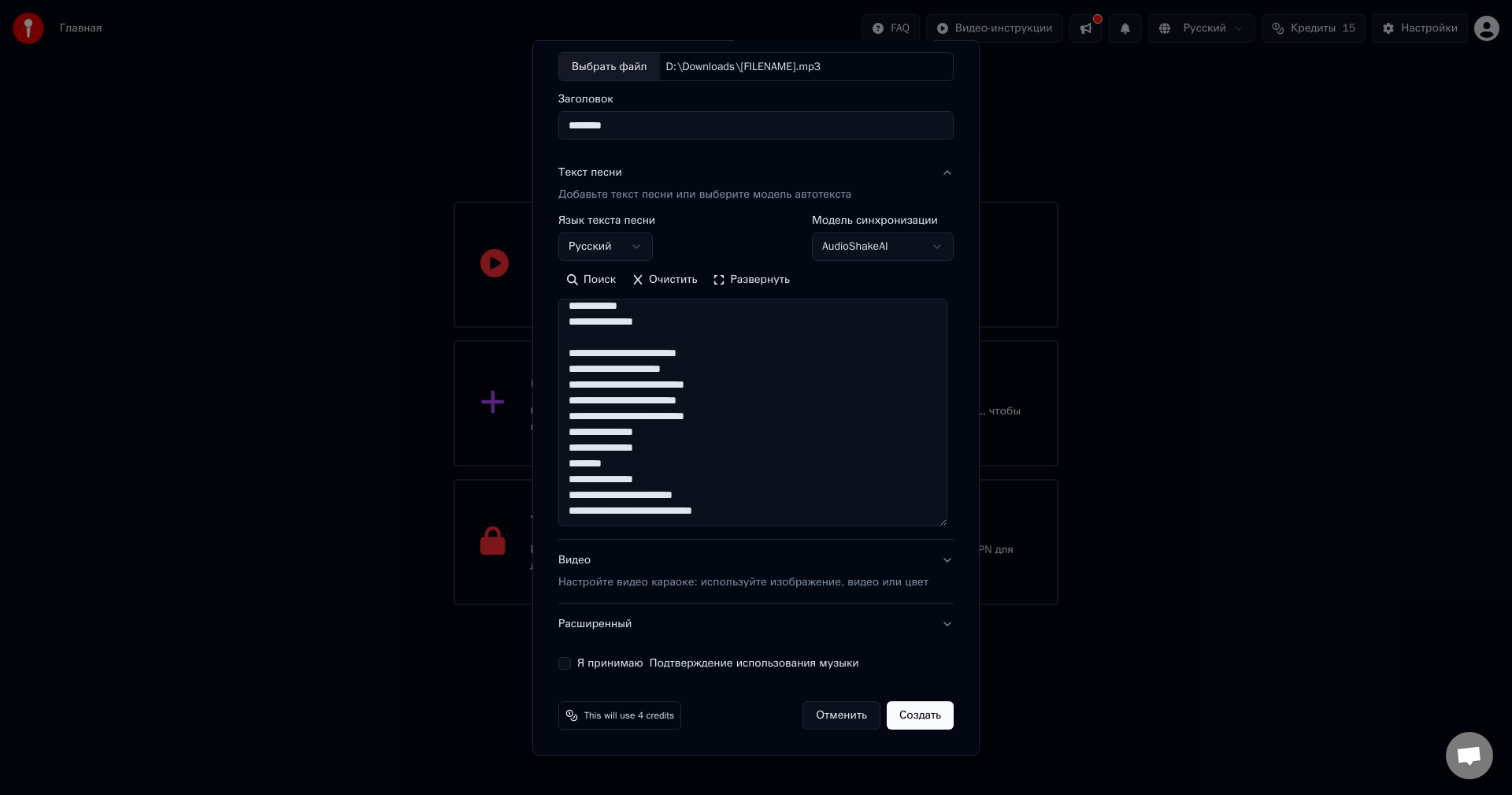type on "**********" 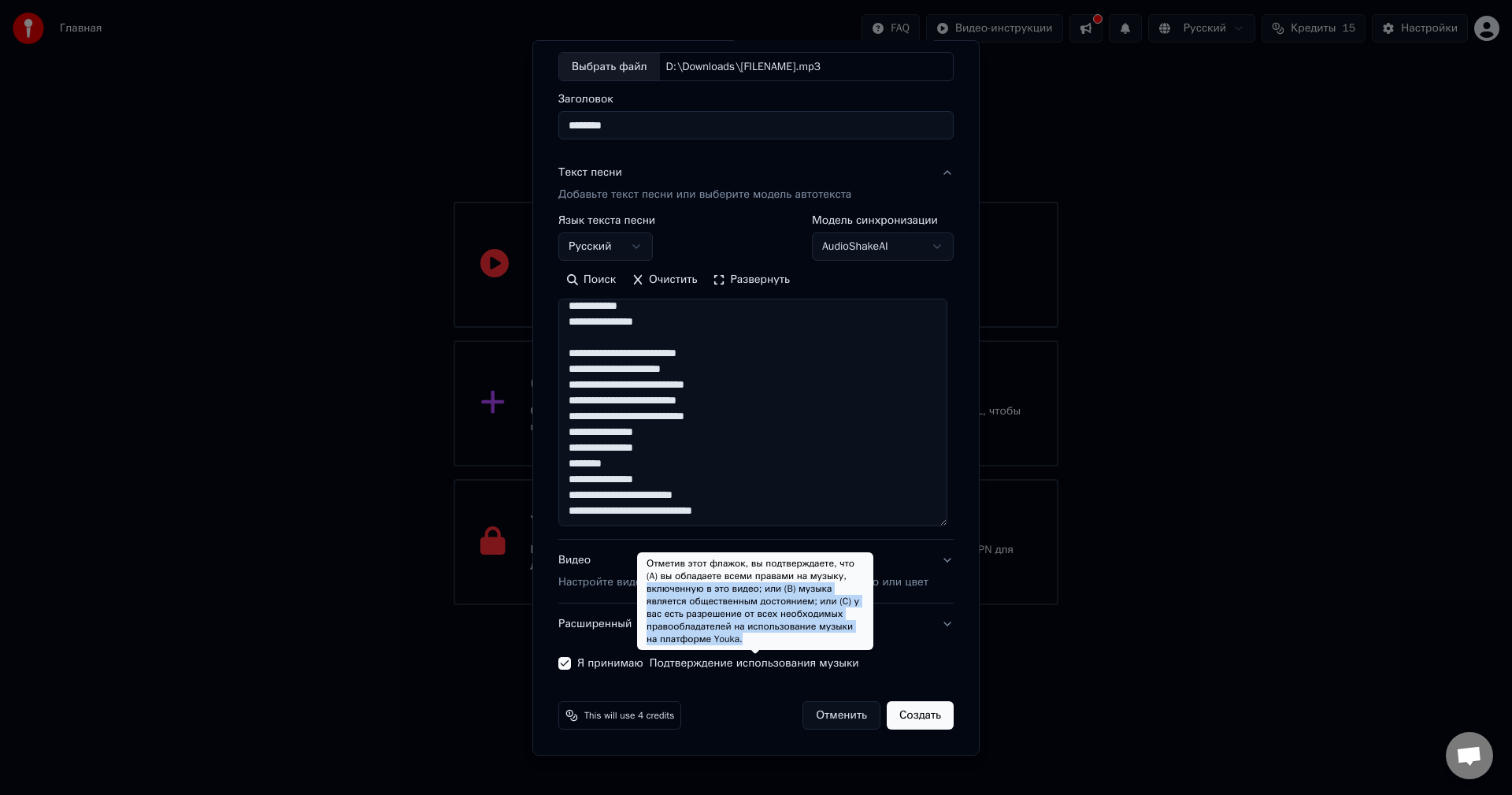 drag, startPoint x: 644, startPoint y: 589, endPoint x: 790, endPoint y: 636, distance: 153.3786 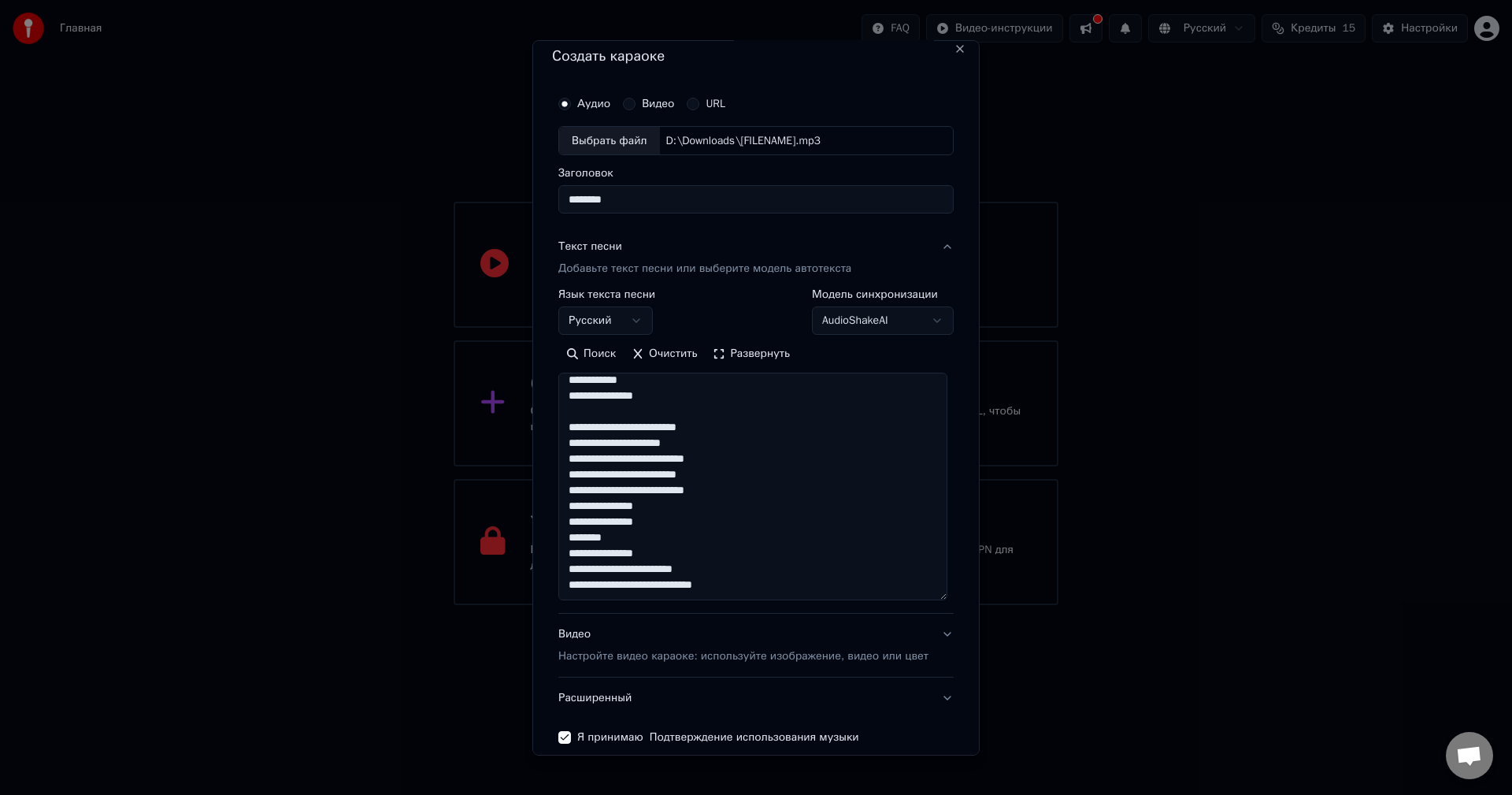 scroll, scrollTop: 6, scrollLeft: 0, axis: vertical 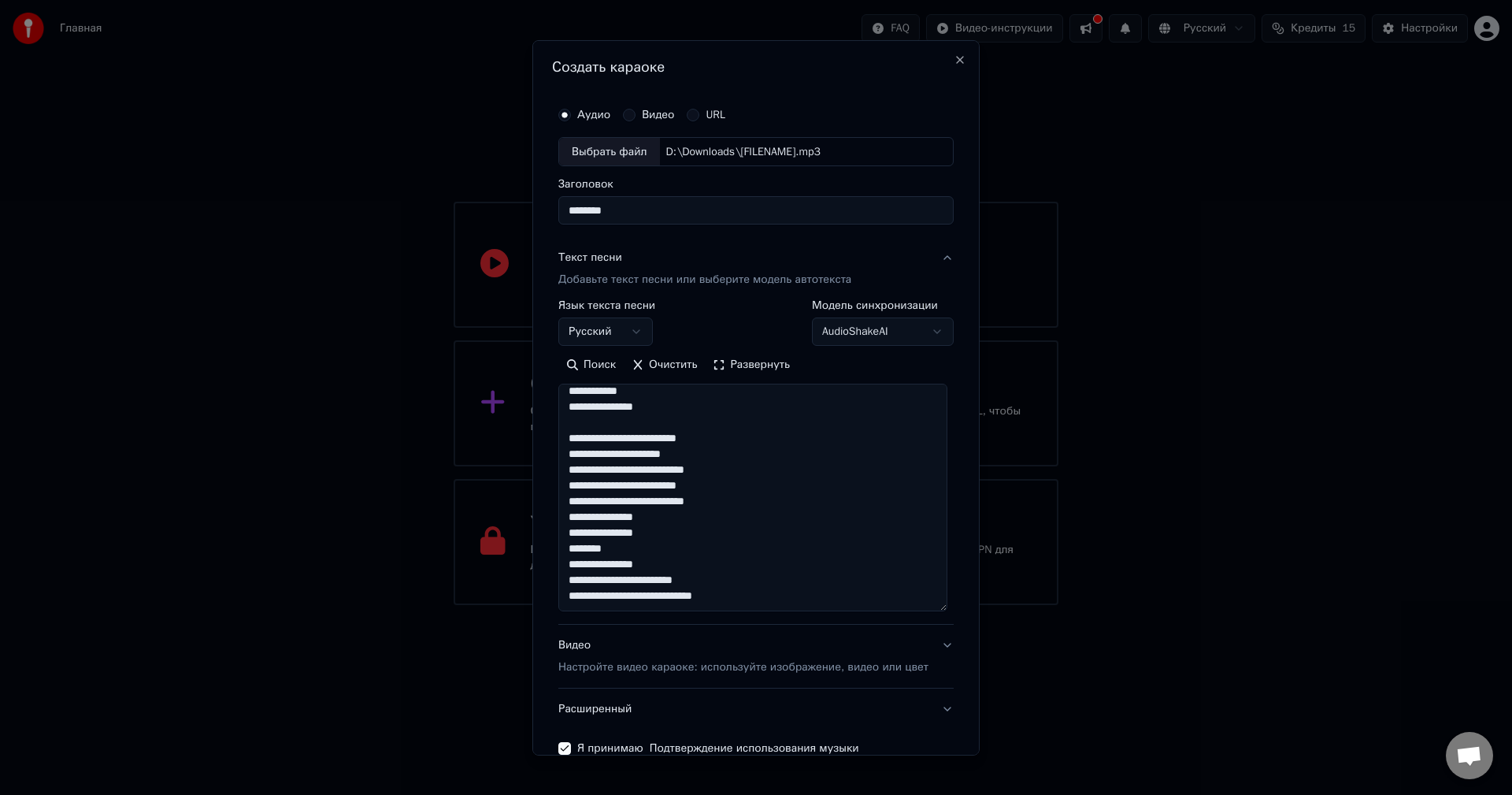 click on "URL" at bounding box center (693, 114) 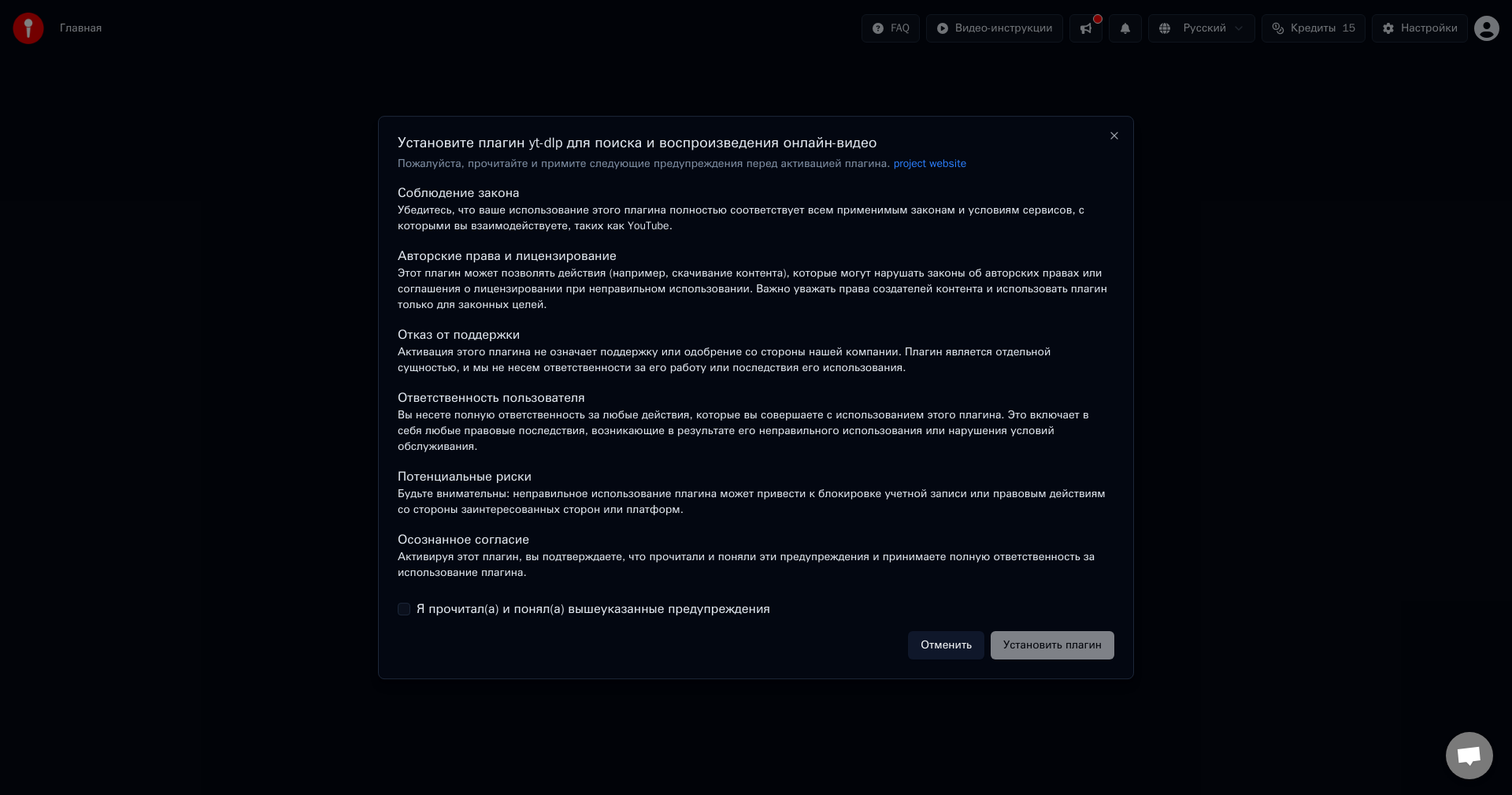 click on "Я прочитал(а) и понял(а) вышеуказанные предупреждения" at bounding box center (593, 609) 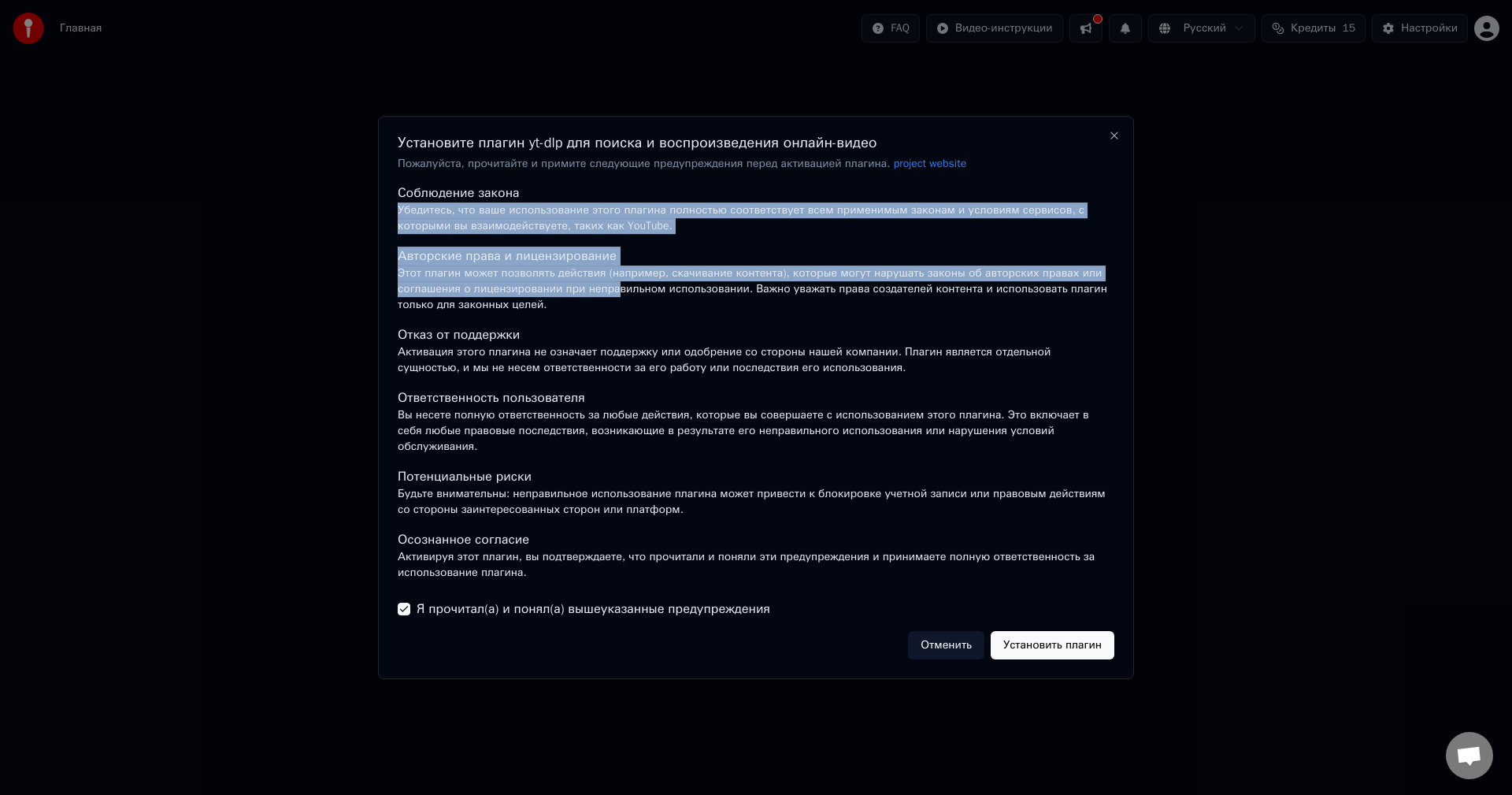 drag, startPoint x: 398, startPoint y: 218, endPoint x: 612, endPoint y: 305, distance: 231.00866 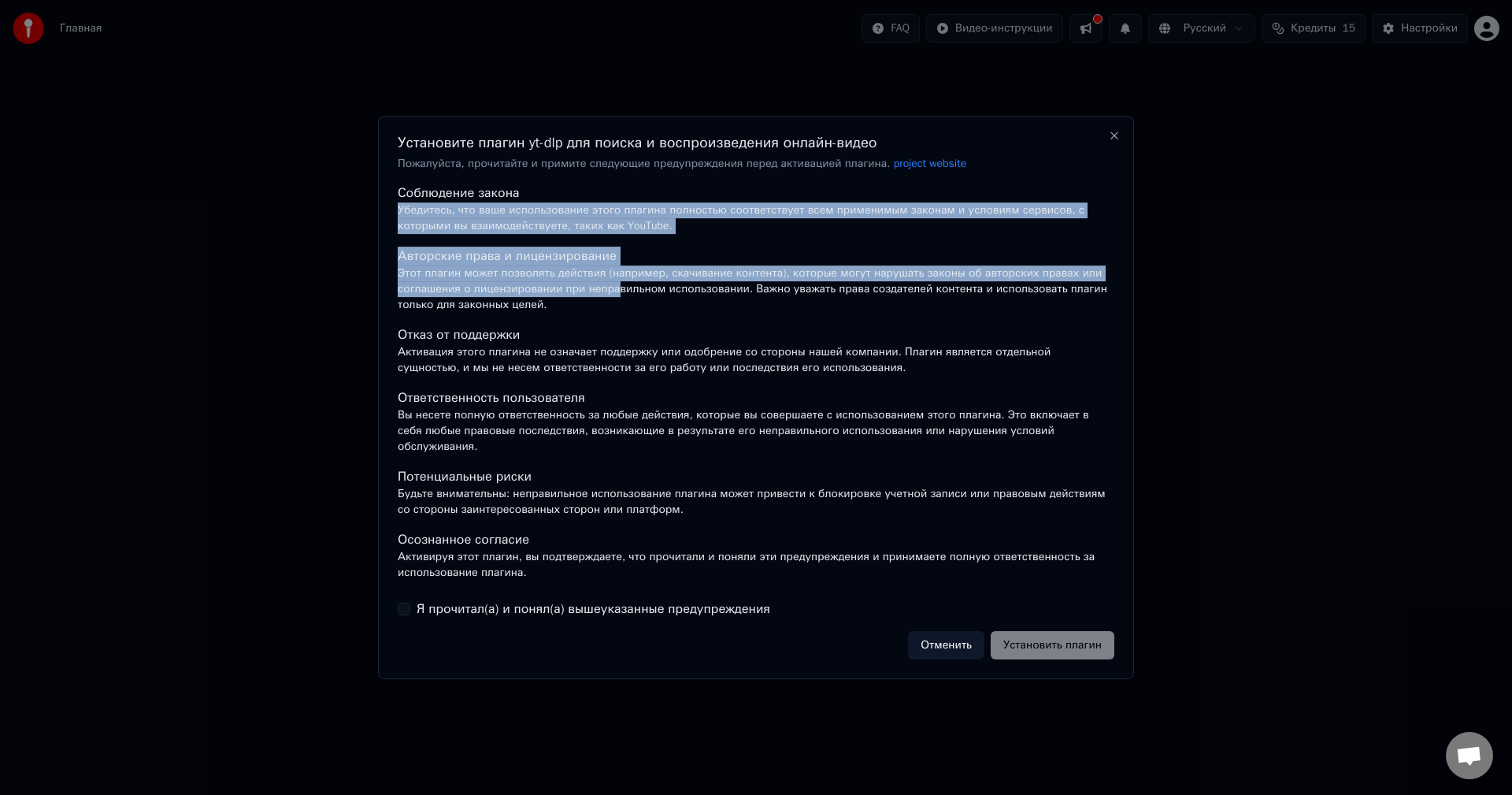 click on "Я прочитал(а) и понял(а) вышеуказанные предупреждения" at bounding box center [404, 609] 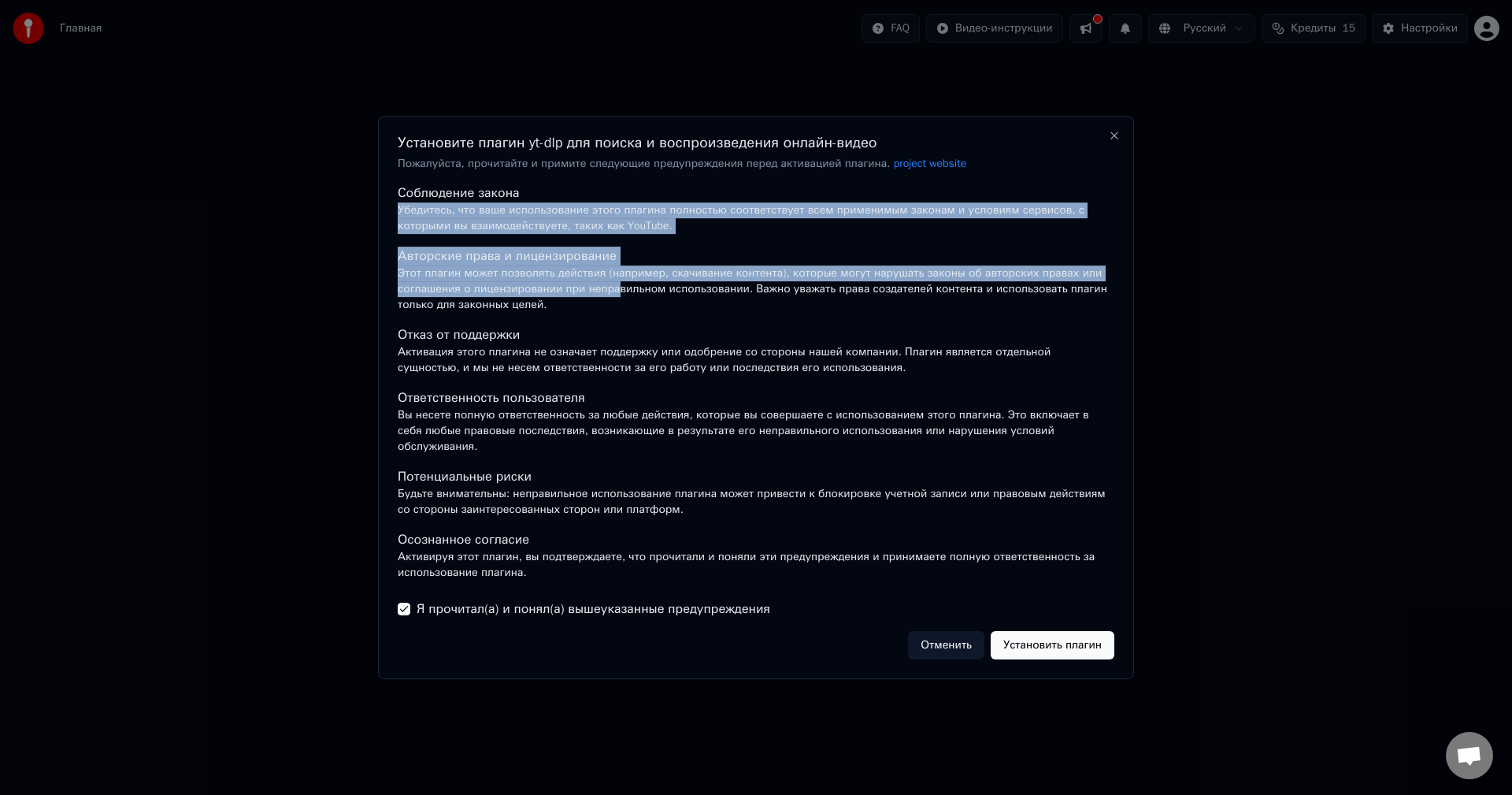 click on "Установить плагин" at bounding box center [1052, 645] 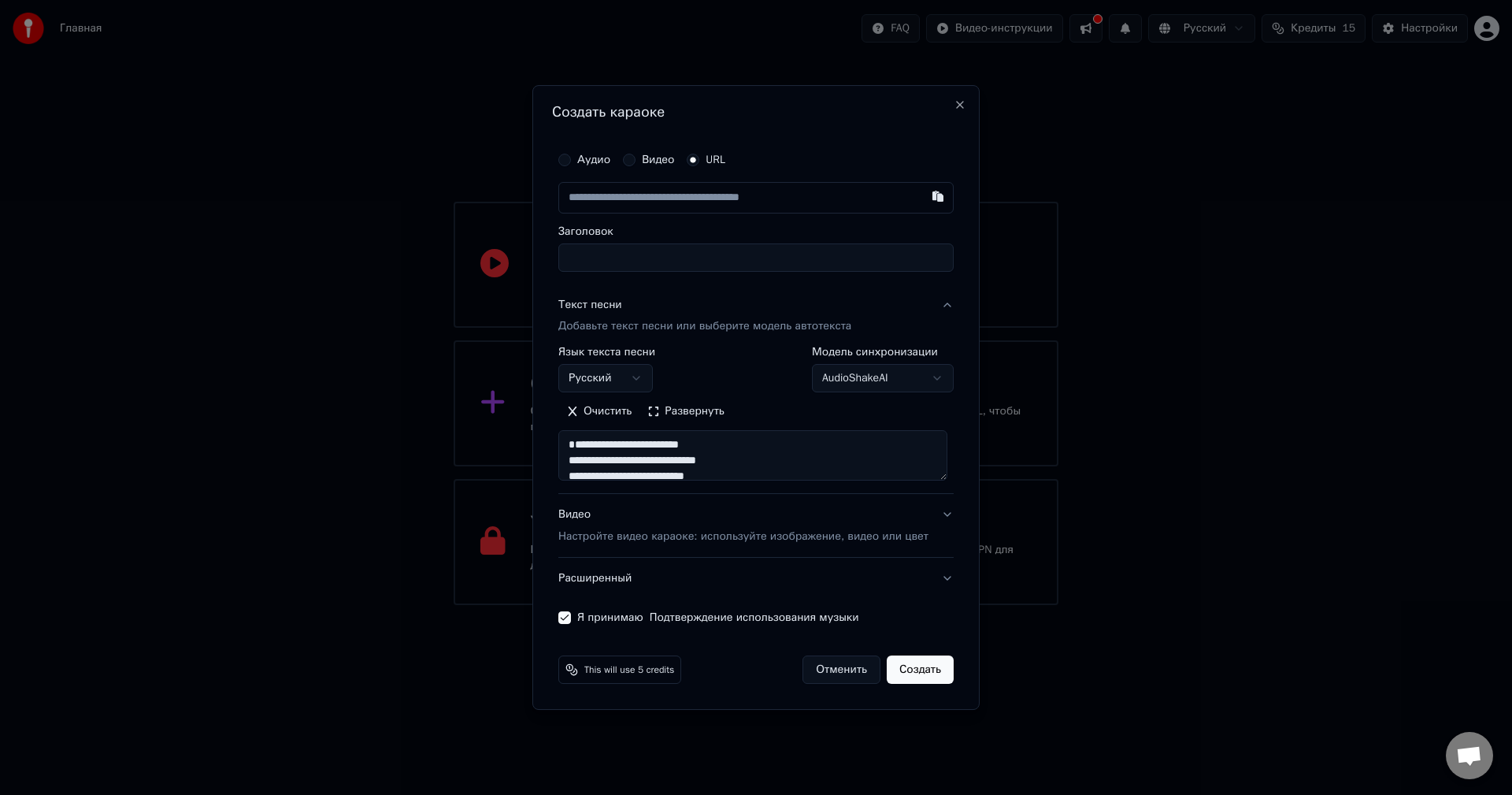 paste on "********" 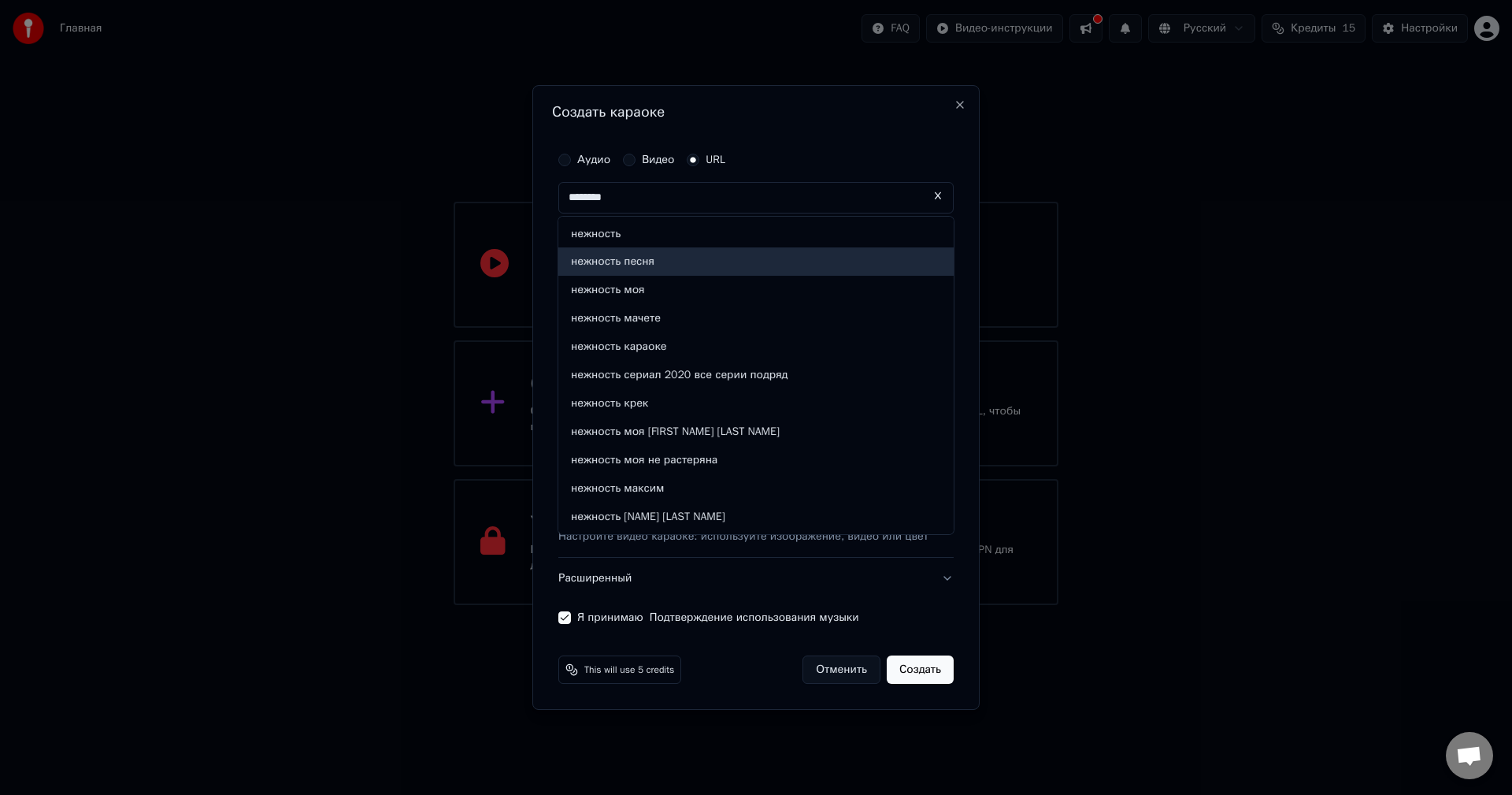click on "нежность песня" at bounding box center (756, 262) 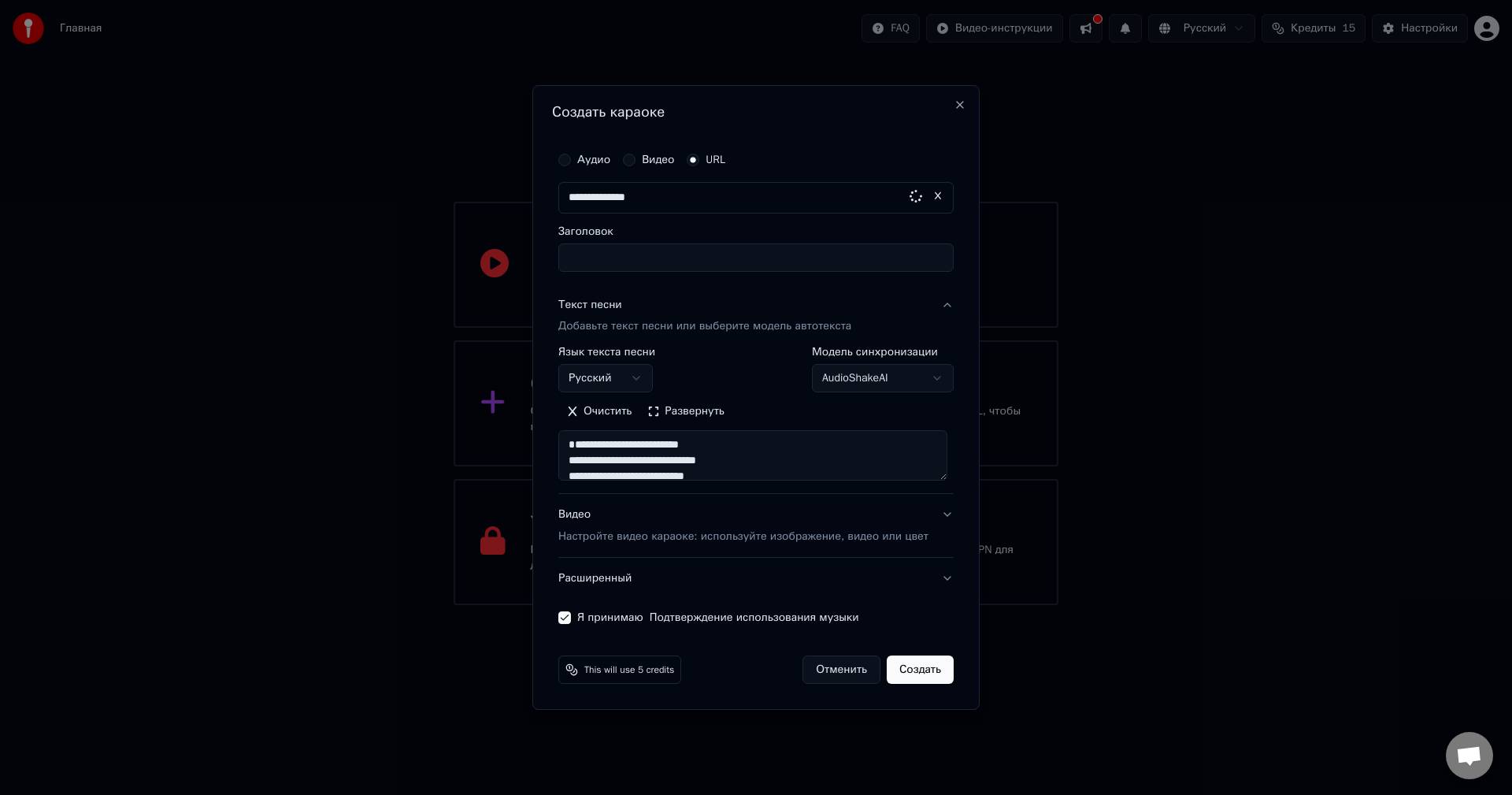 drag, startPoint x: 578, startPoint y: 199, endPoint x: 565, endPoint y: 198, distance: 13.038405 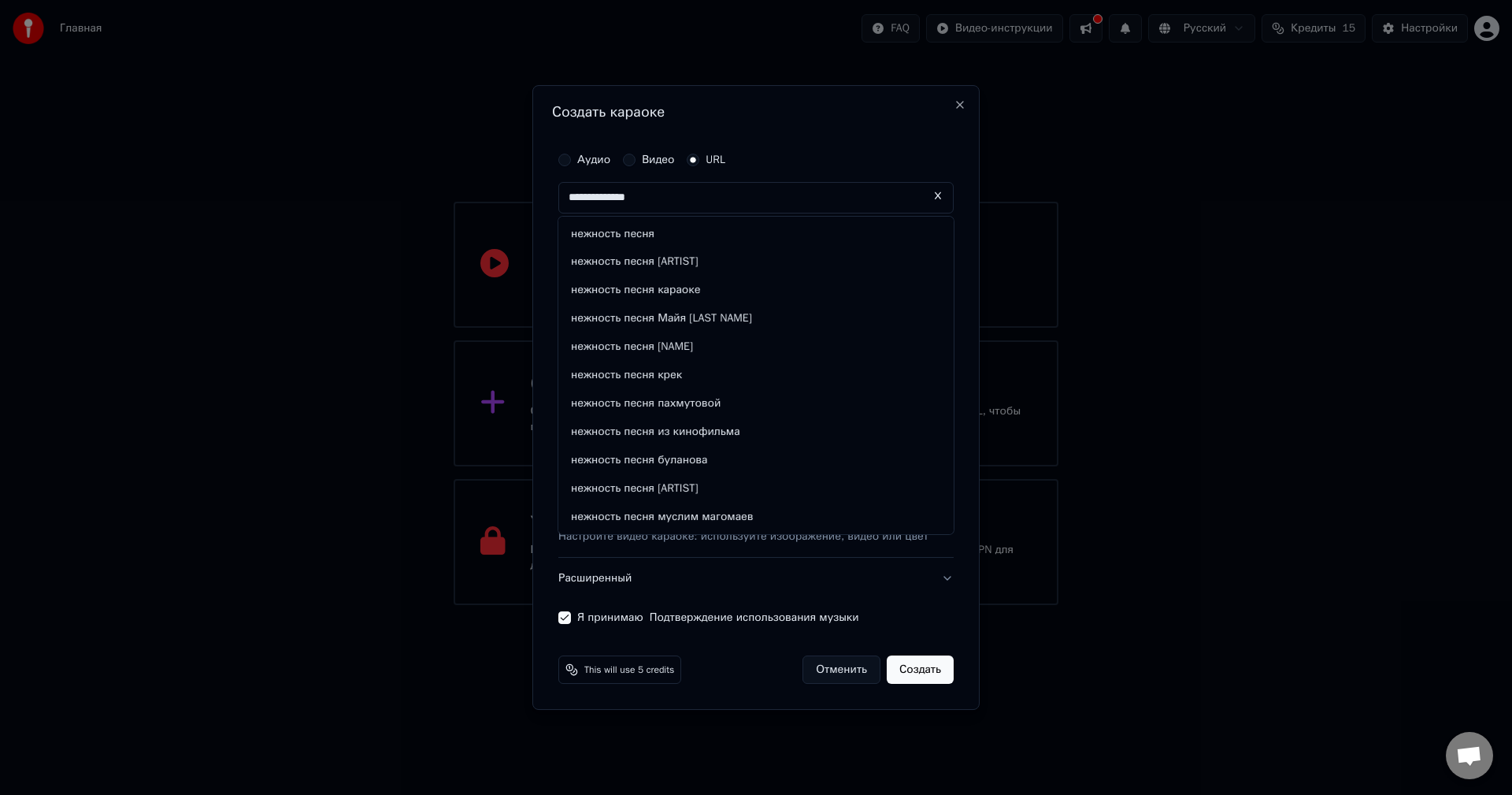 click on "**********" at bounding box center [756, 198] 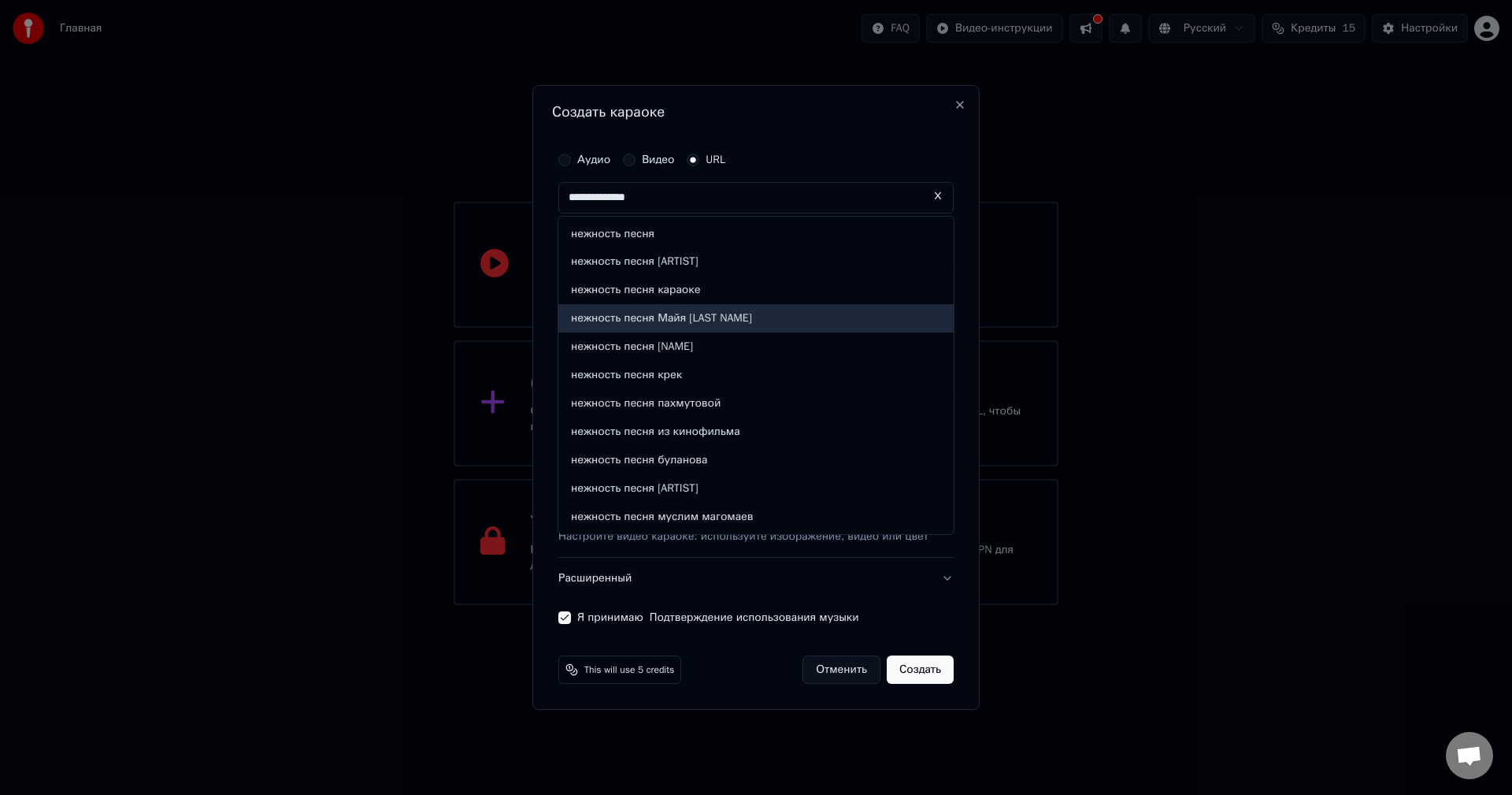 paste on "**********" 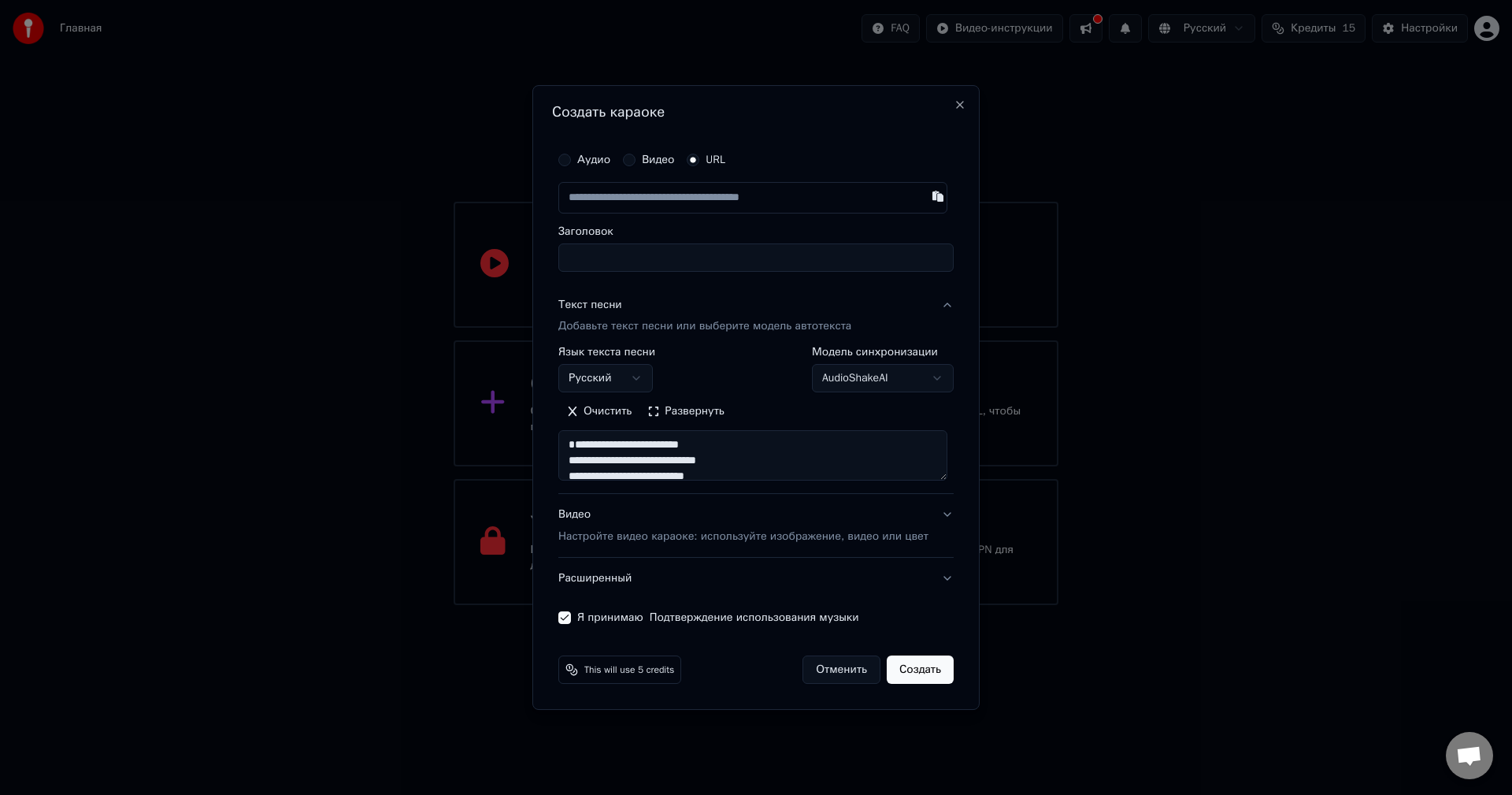 scroll, scrollTop: 0, scrollLeft: 0, axis: both 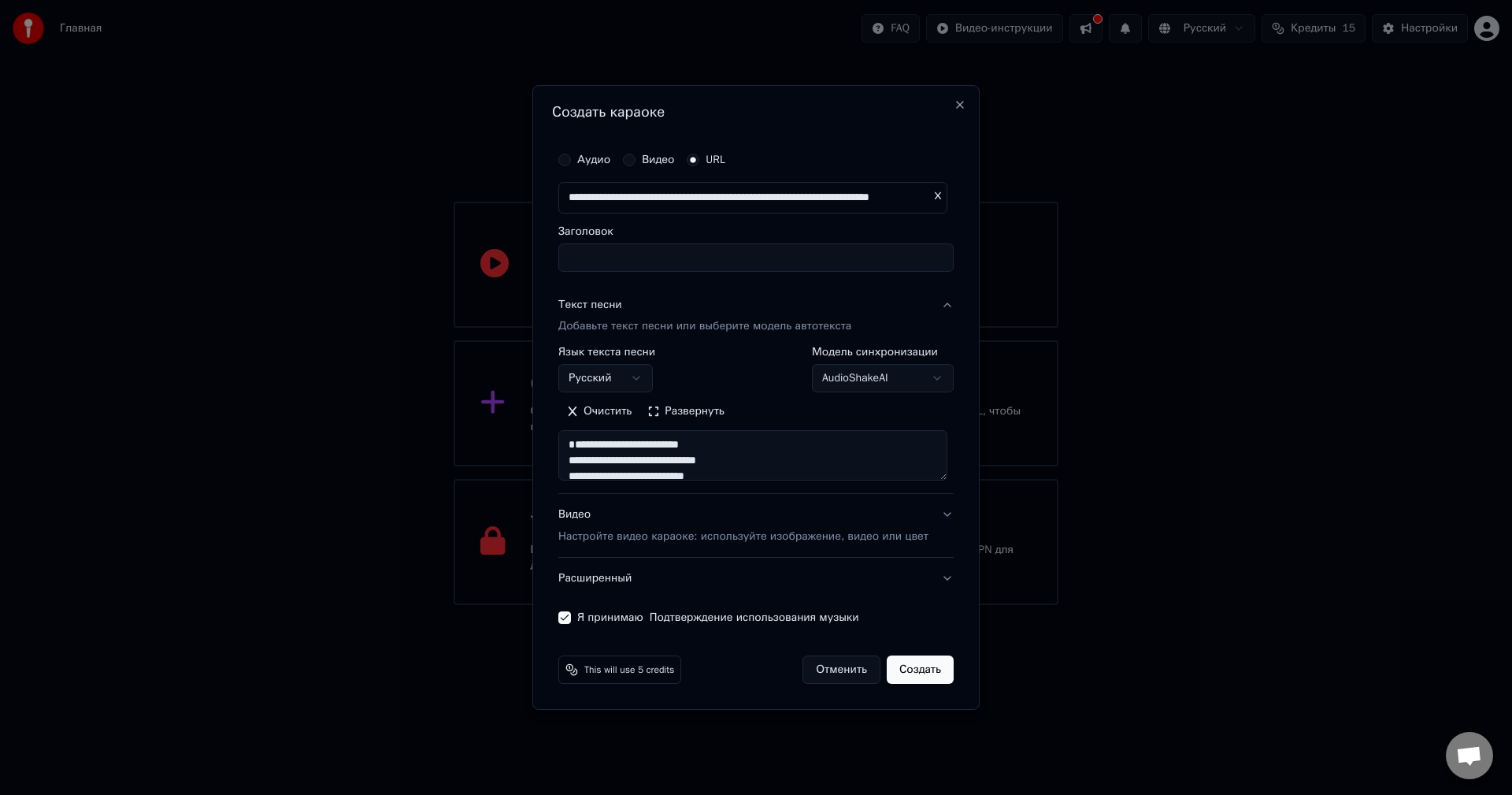 type on "**********" 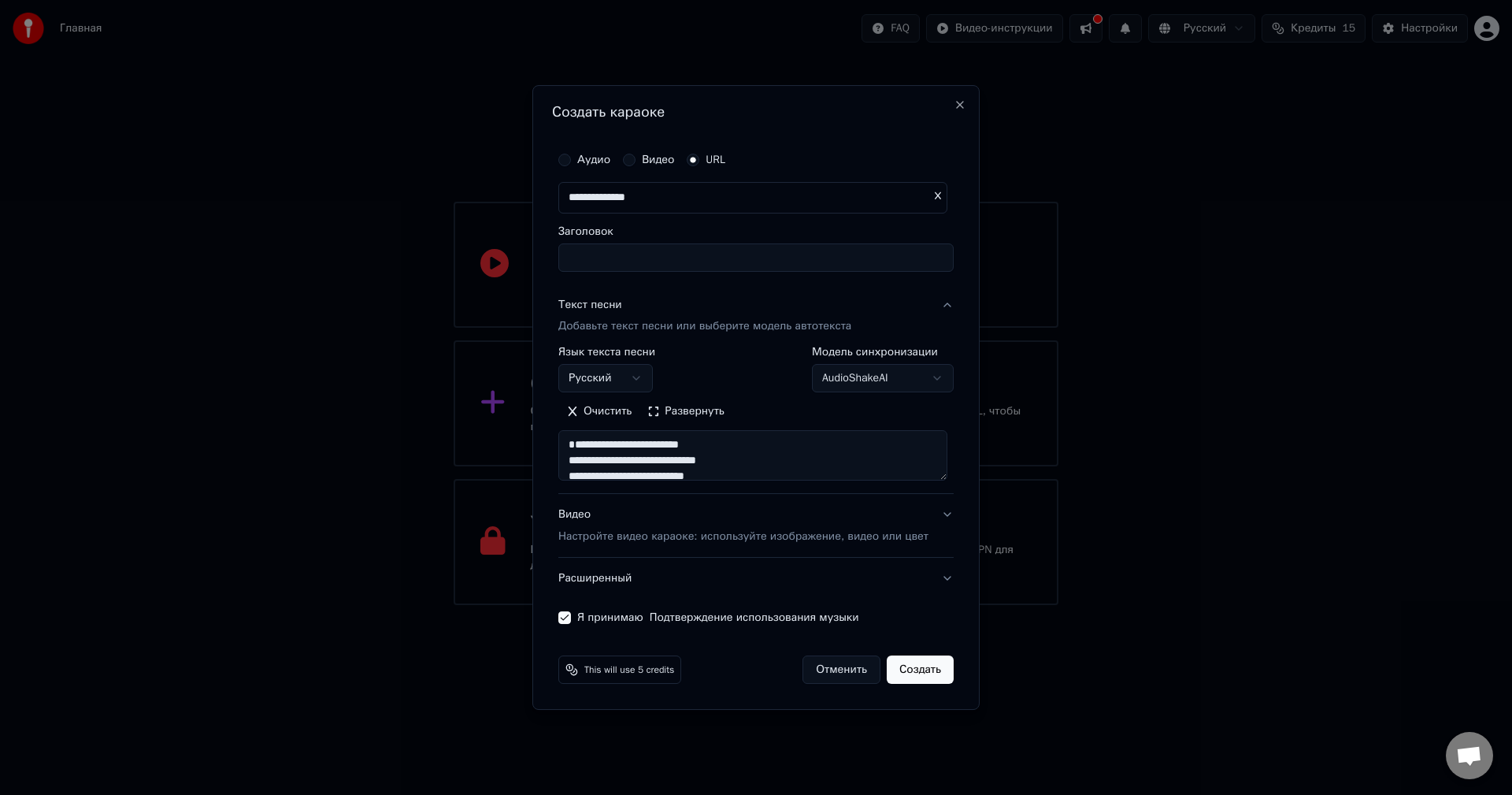 scroll, scrollTop: 0, scrollLeft: 0, axis: both 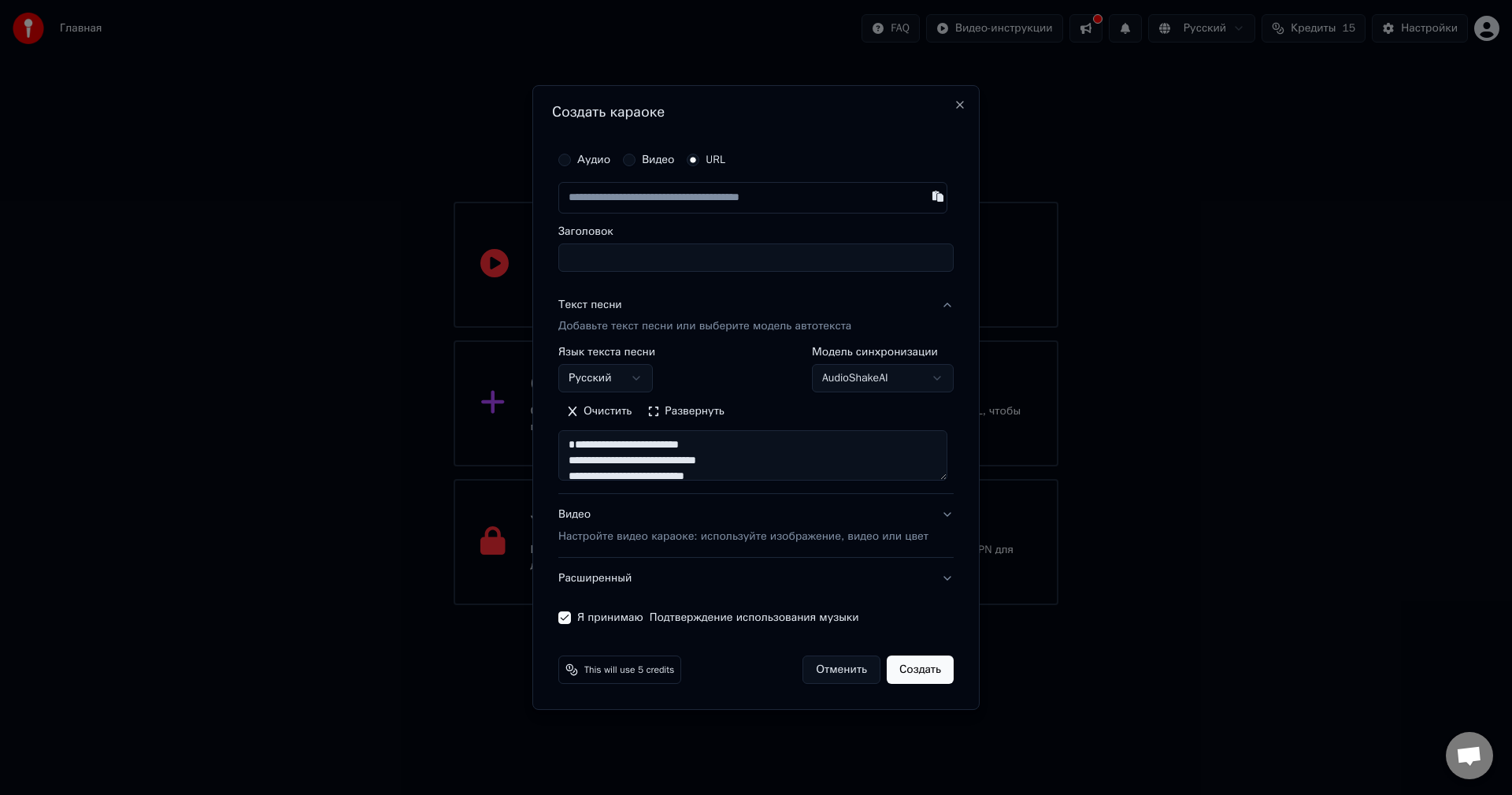 paste on "**********" 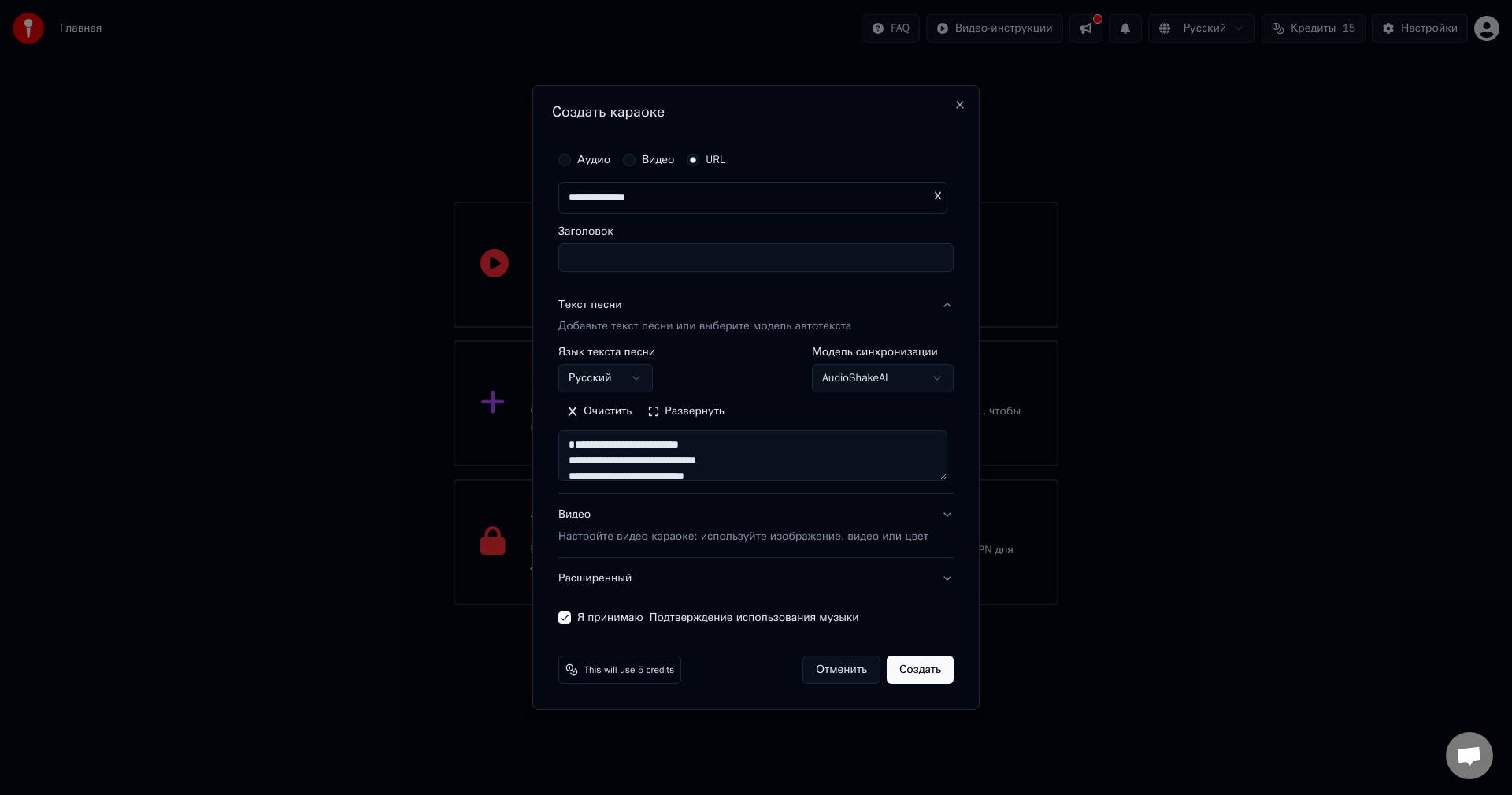 scroll, scrollTop: 0, scrollLeft: 0, axis: both 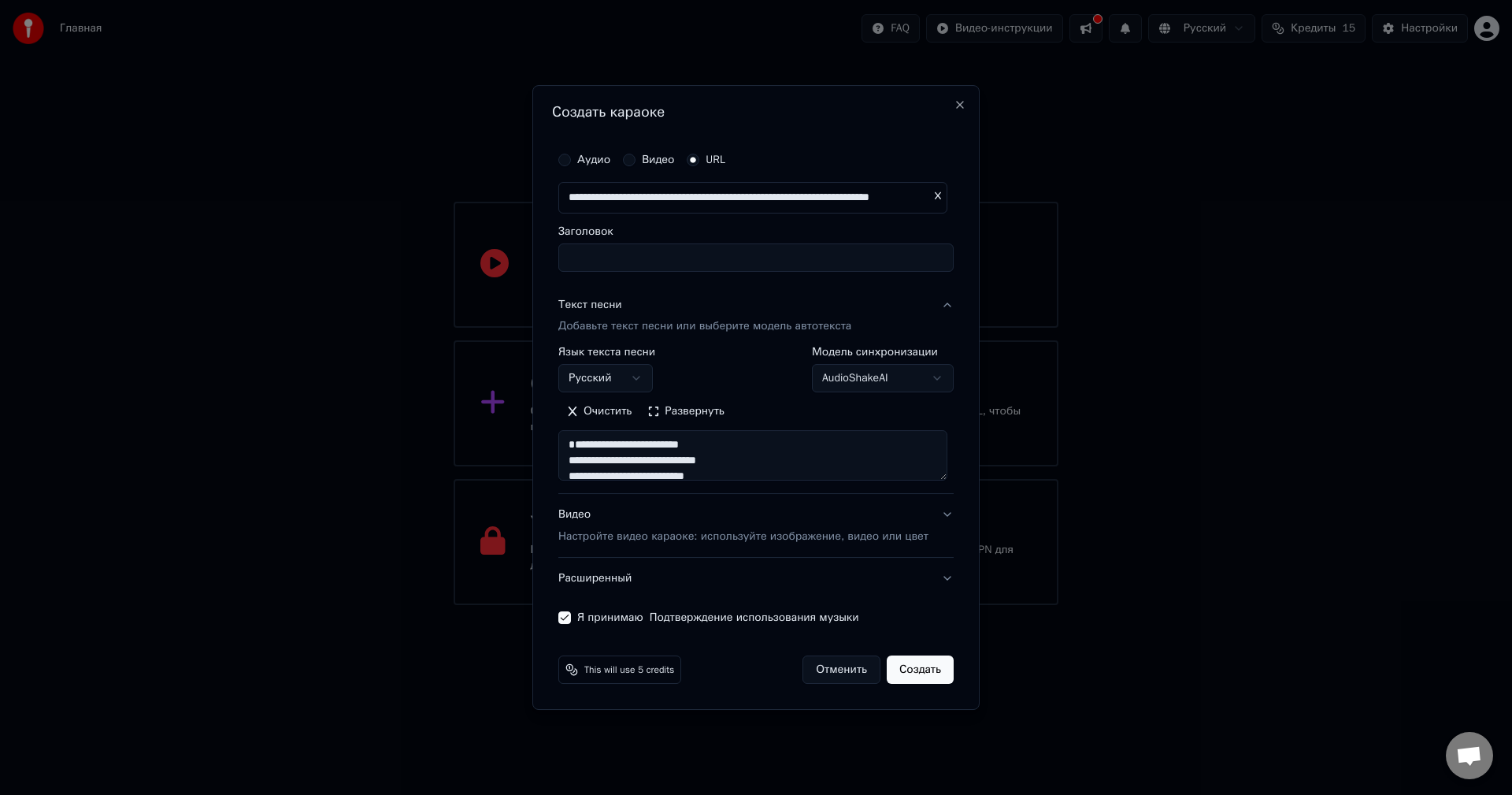 type on "**********" 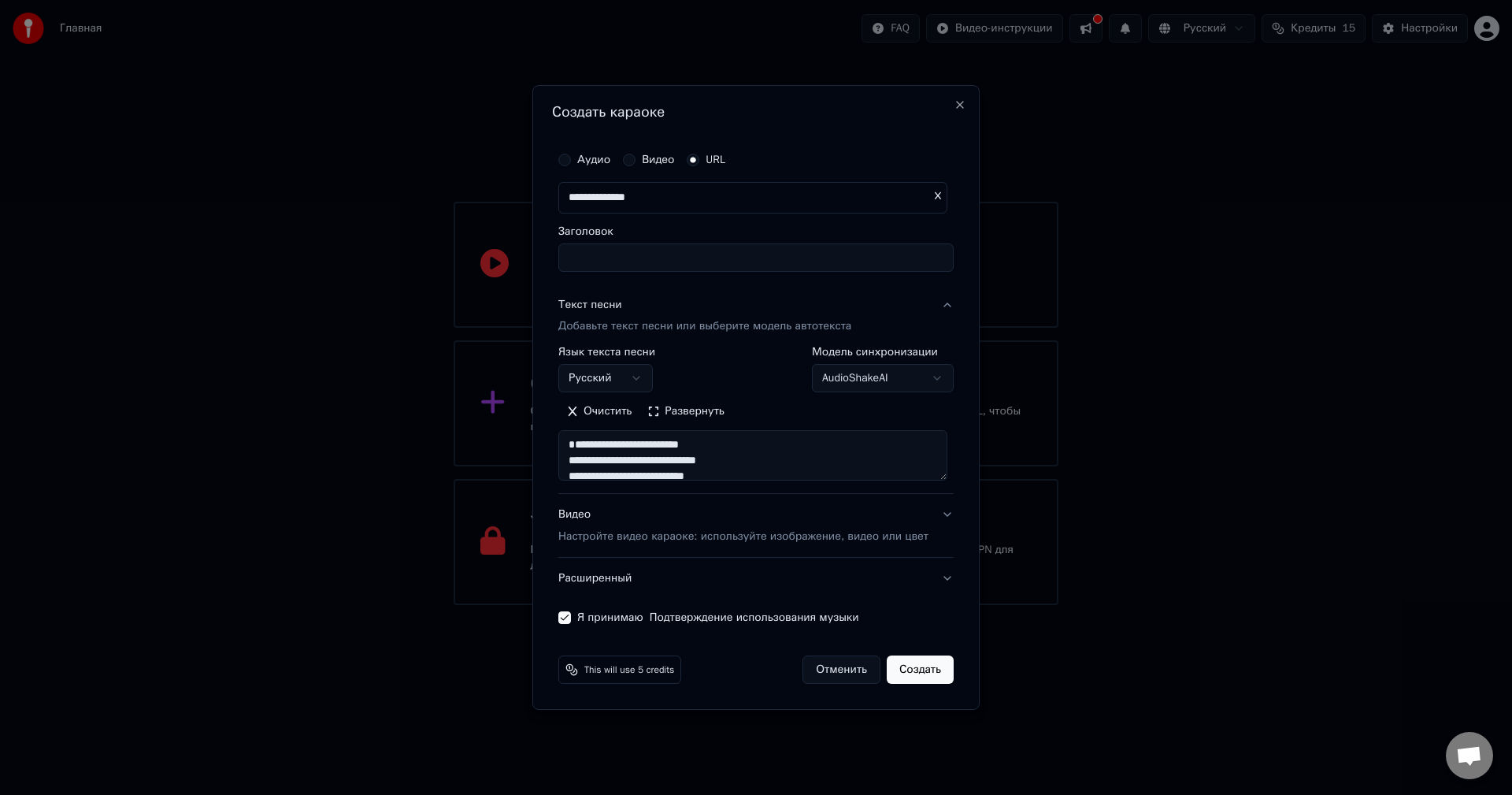 scroll, scrollTop: 0, scrollLeft: 0, axis: both 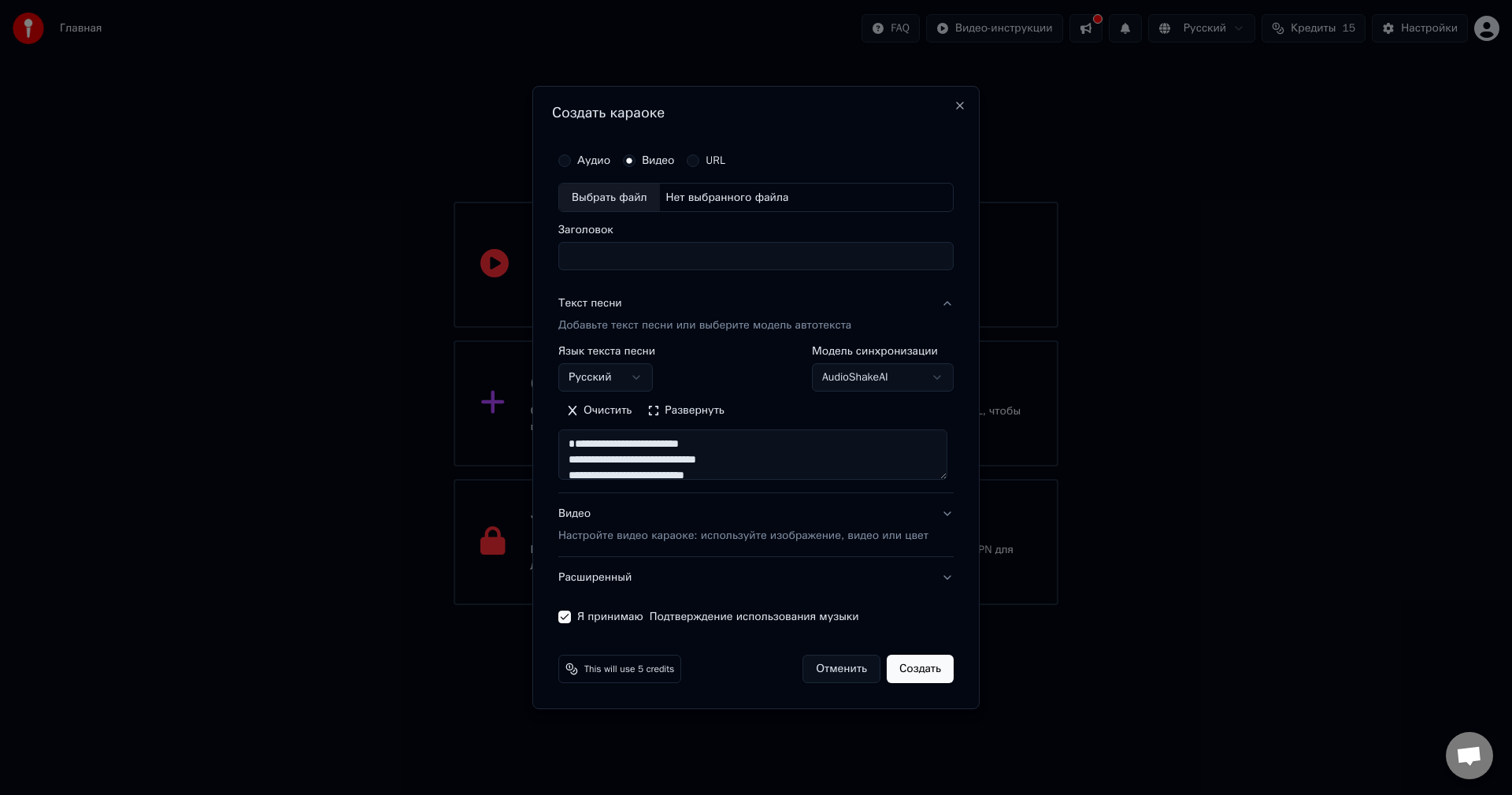 click on "URL" at bounding box center (693, 161) 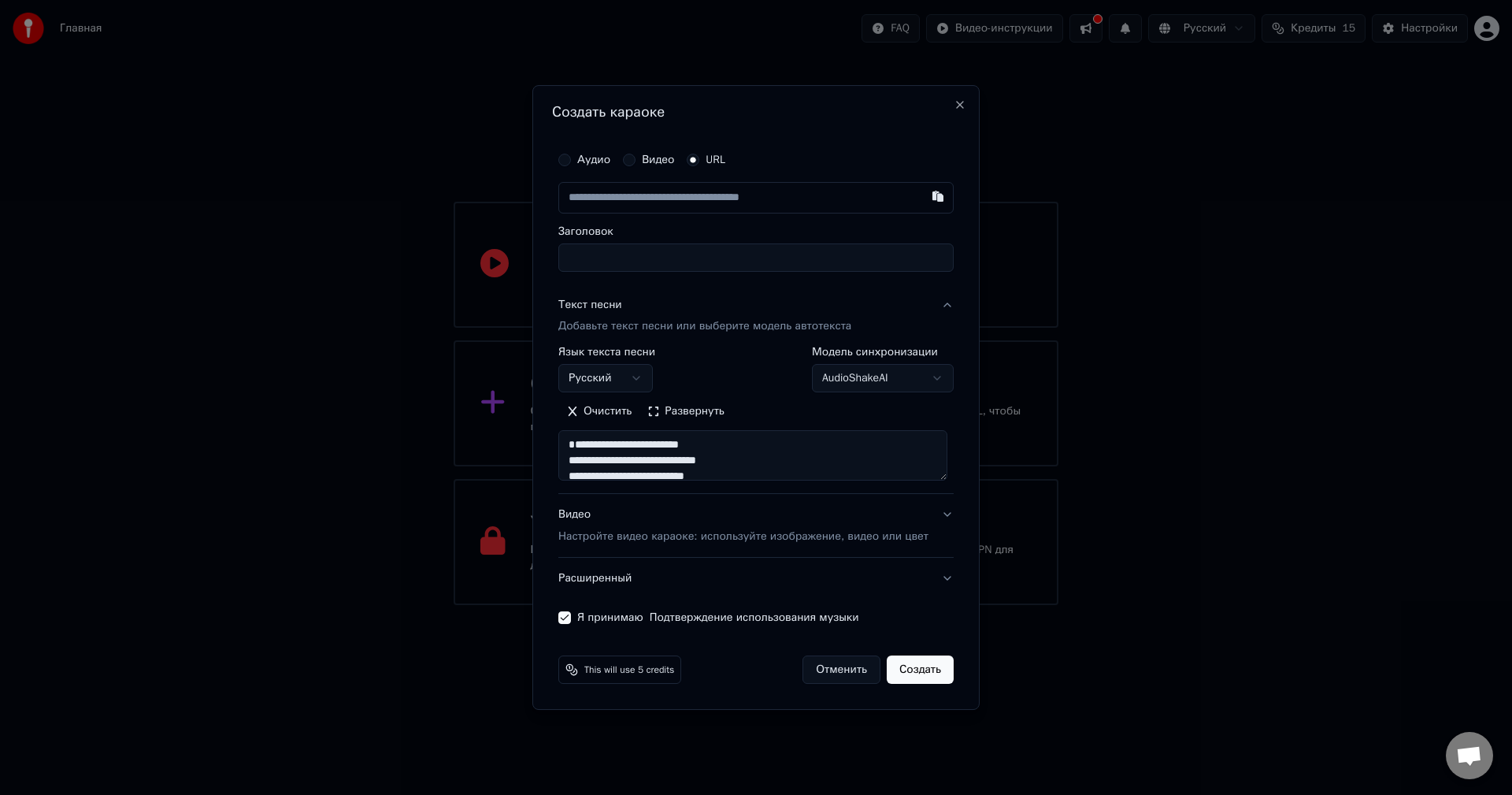 click at bounding box center (756, 198) 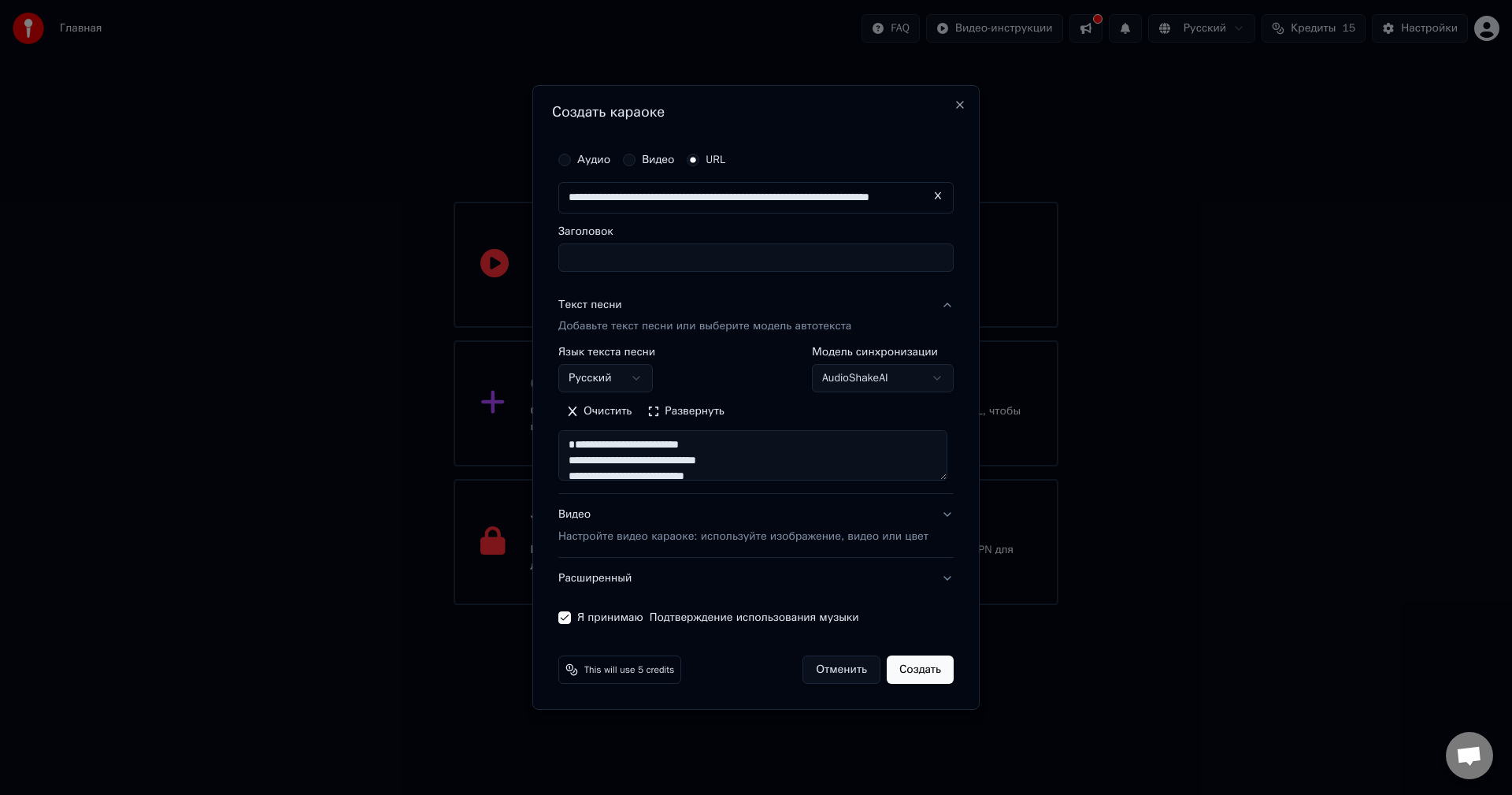 scroll, scrollTop: 0, scrollLeft: 57, axis: horizontal 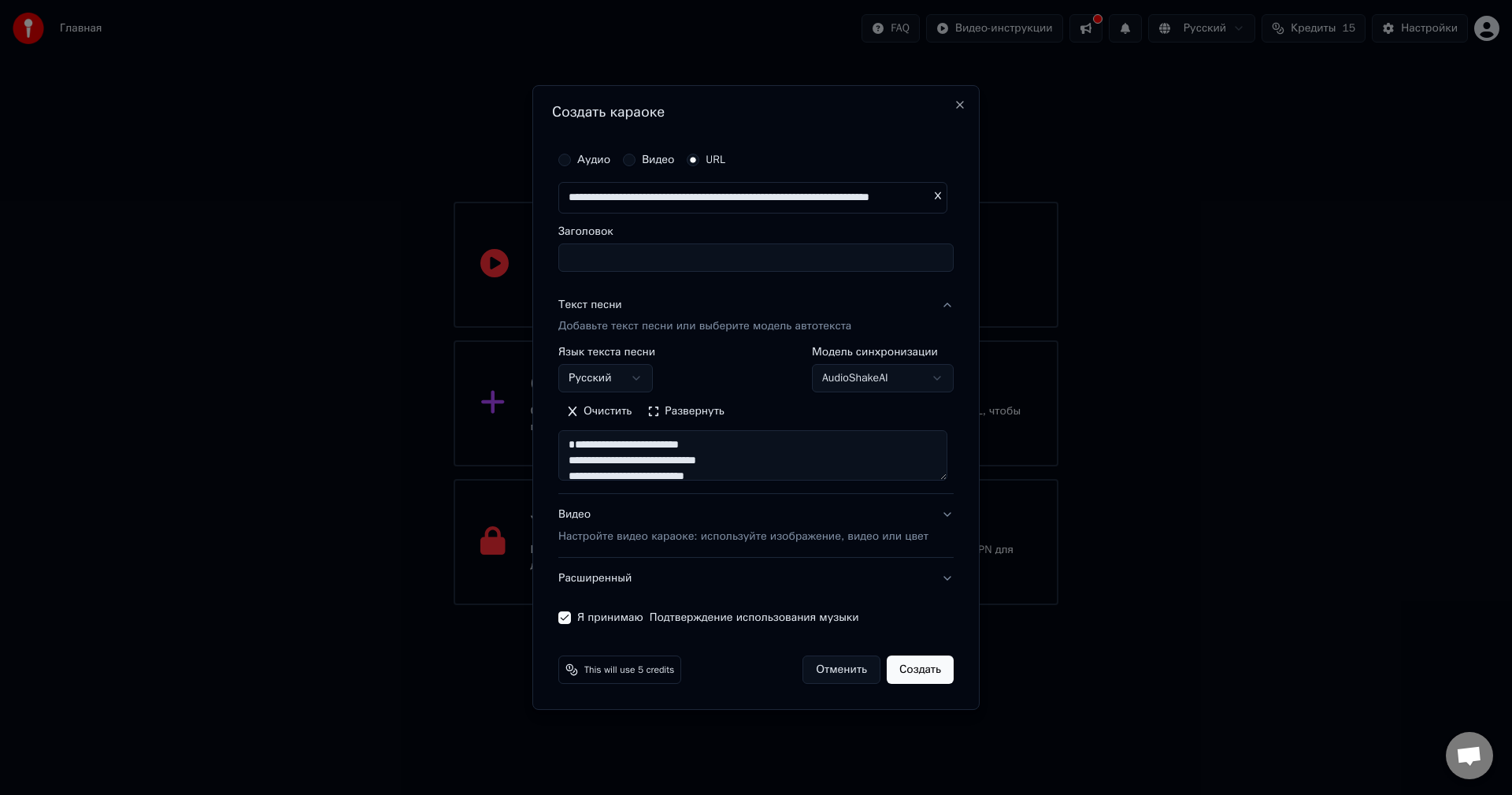 type on "**********" 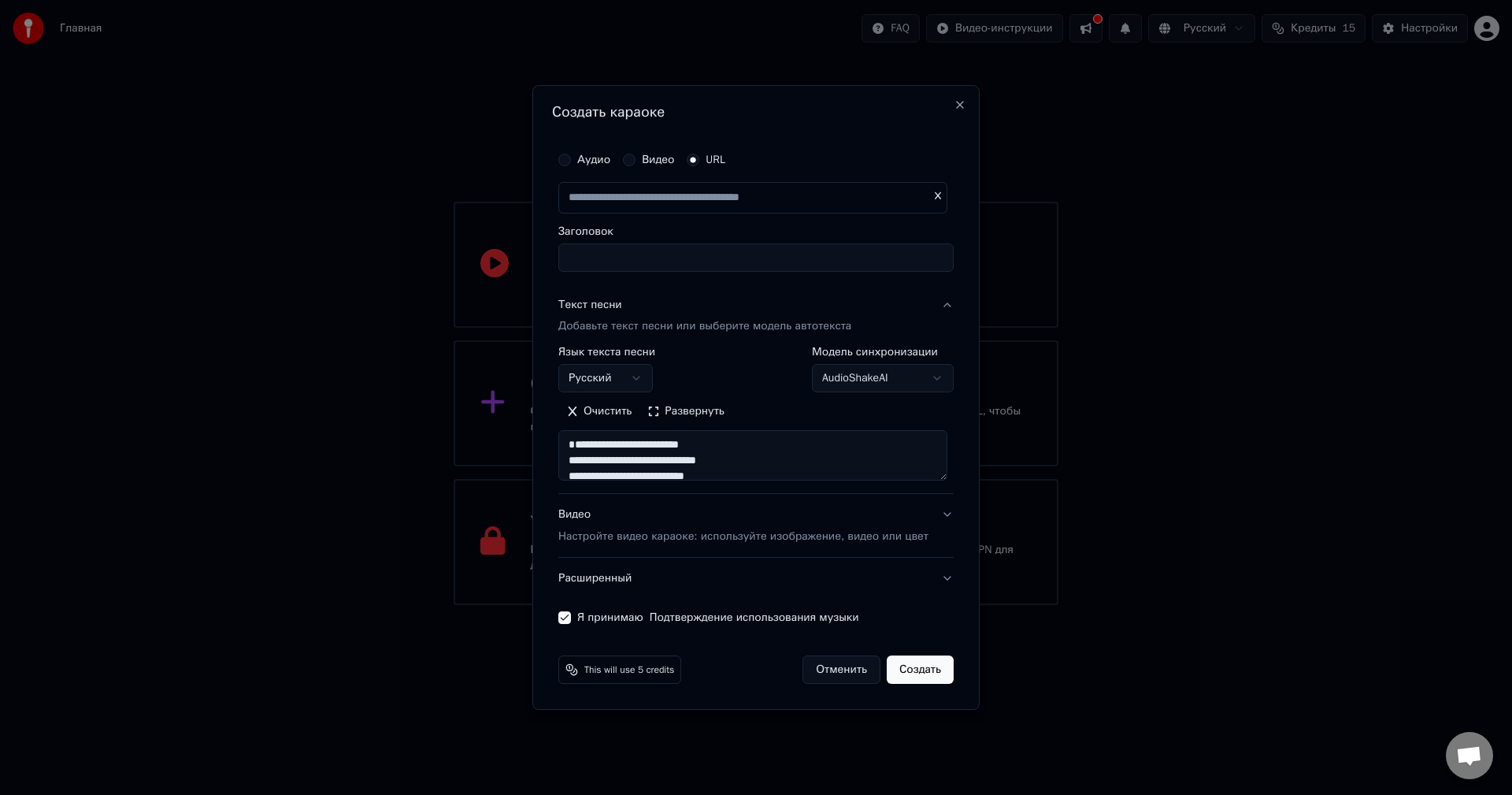 scroll, scrollTop: 0, scrollLeft: 0, axis: both 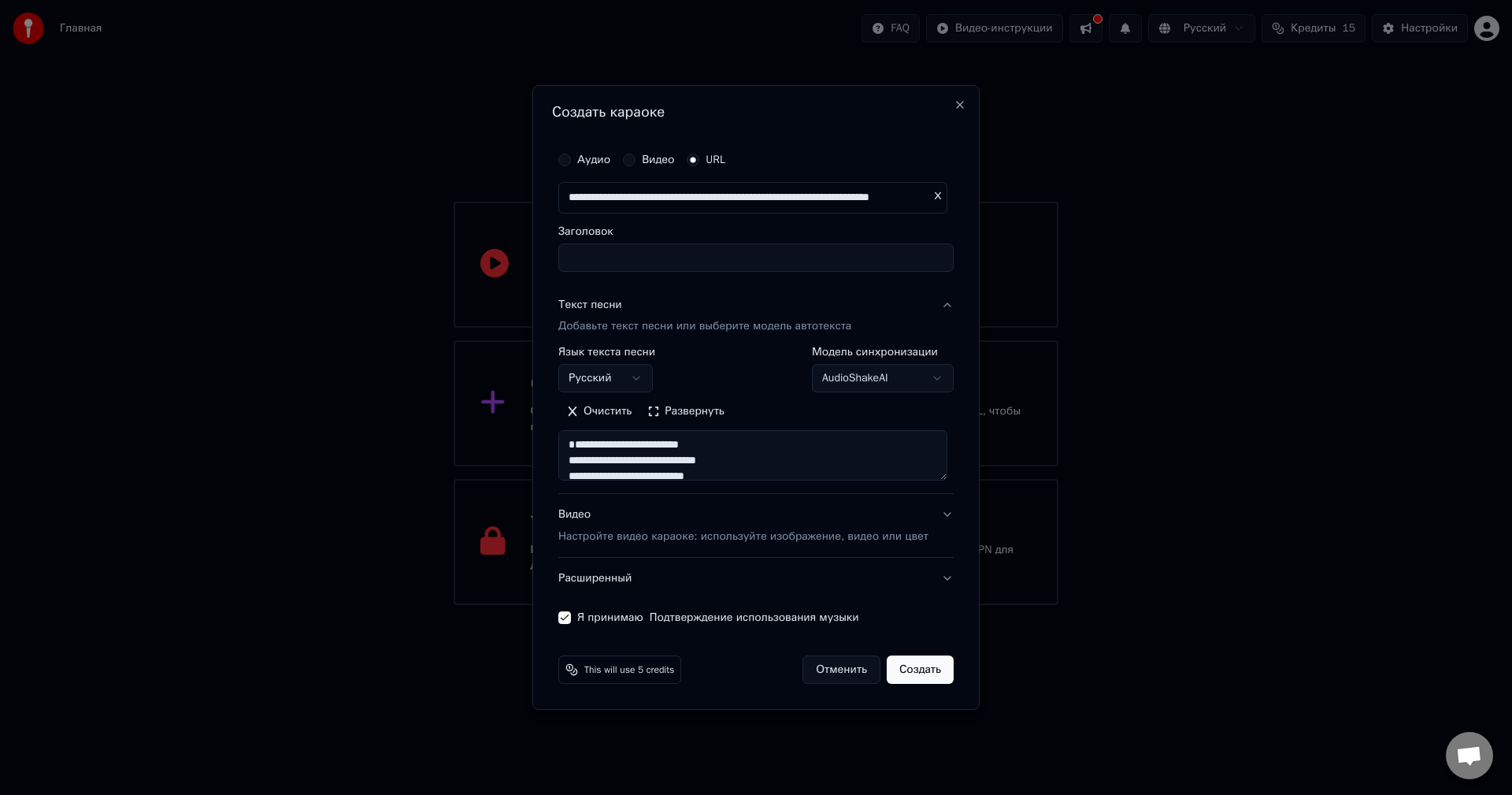 drag, startPoint x: 786, startPoint y: 204, endPoint x: 1208, endPoint y: 207, distance: 422.01066 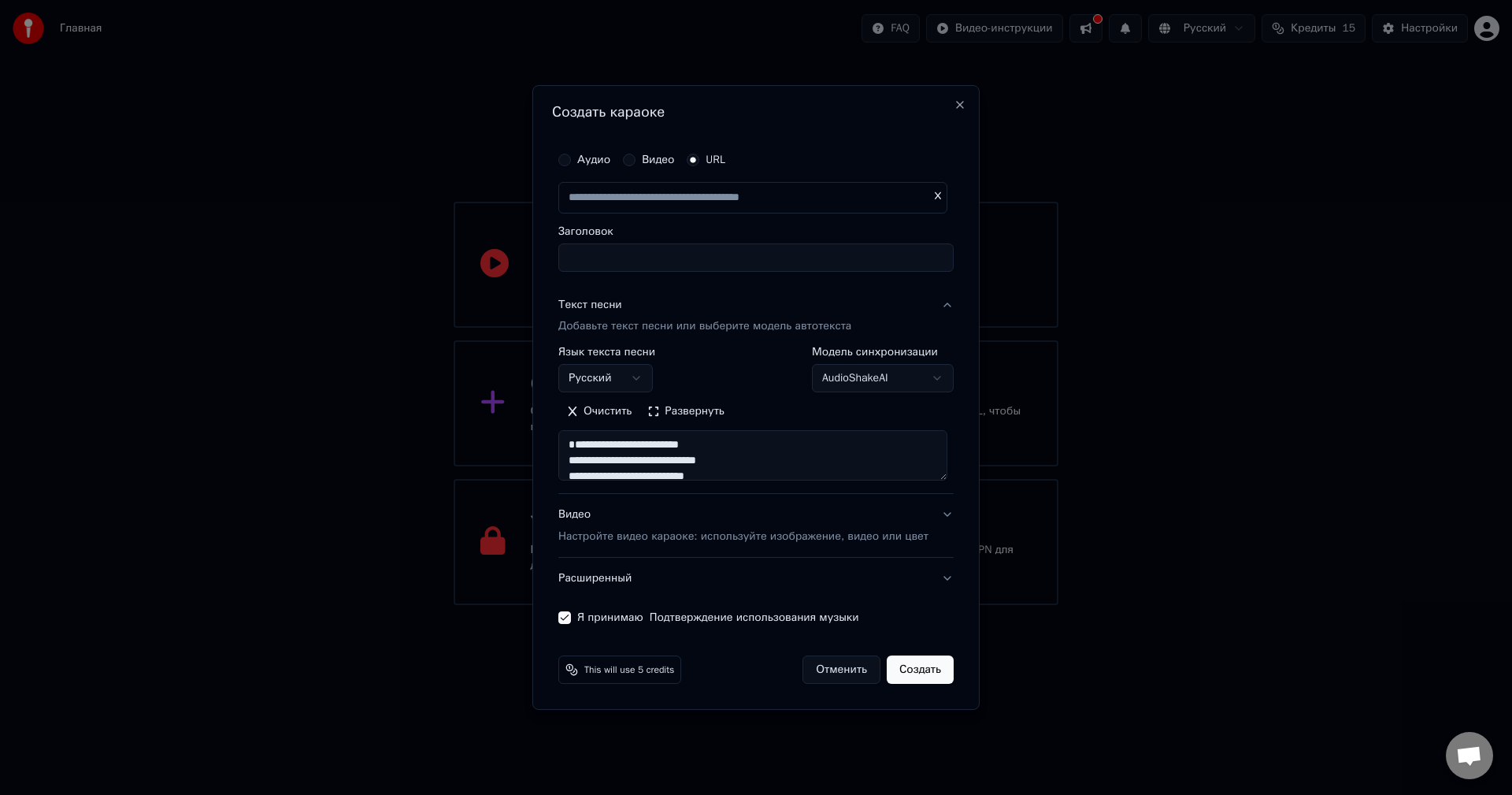 scroll, scrollTop: 0, scrollLeft: 0, axis: both 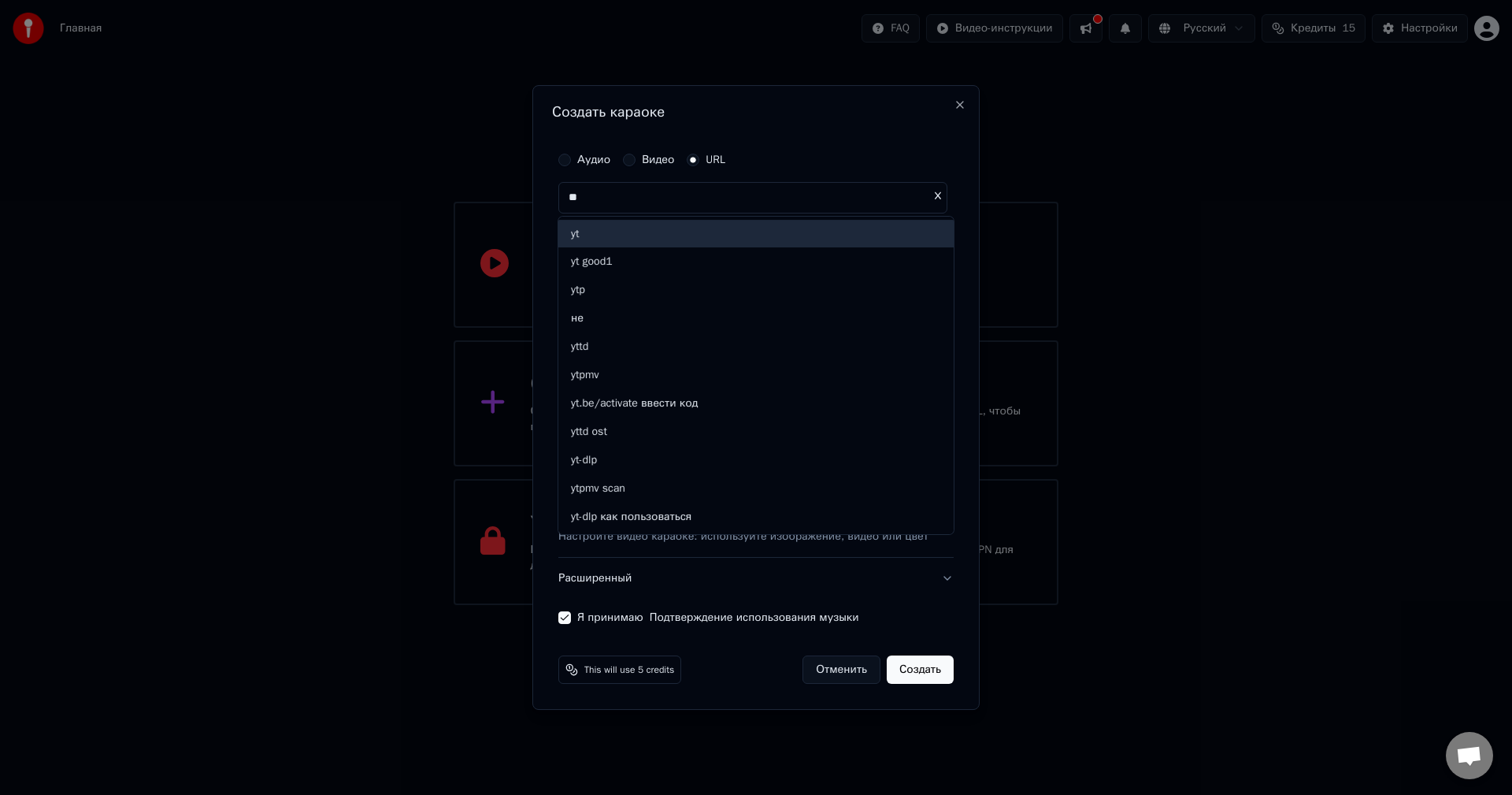 type on "*" 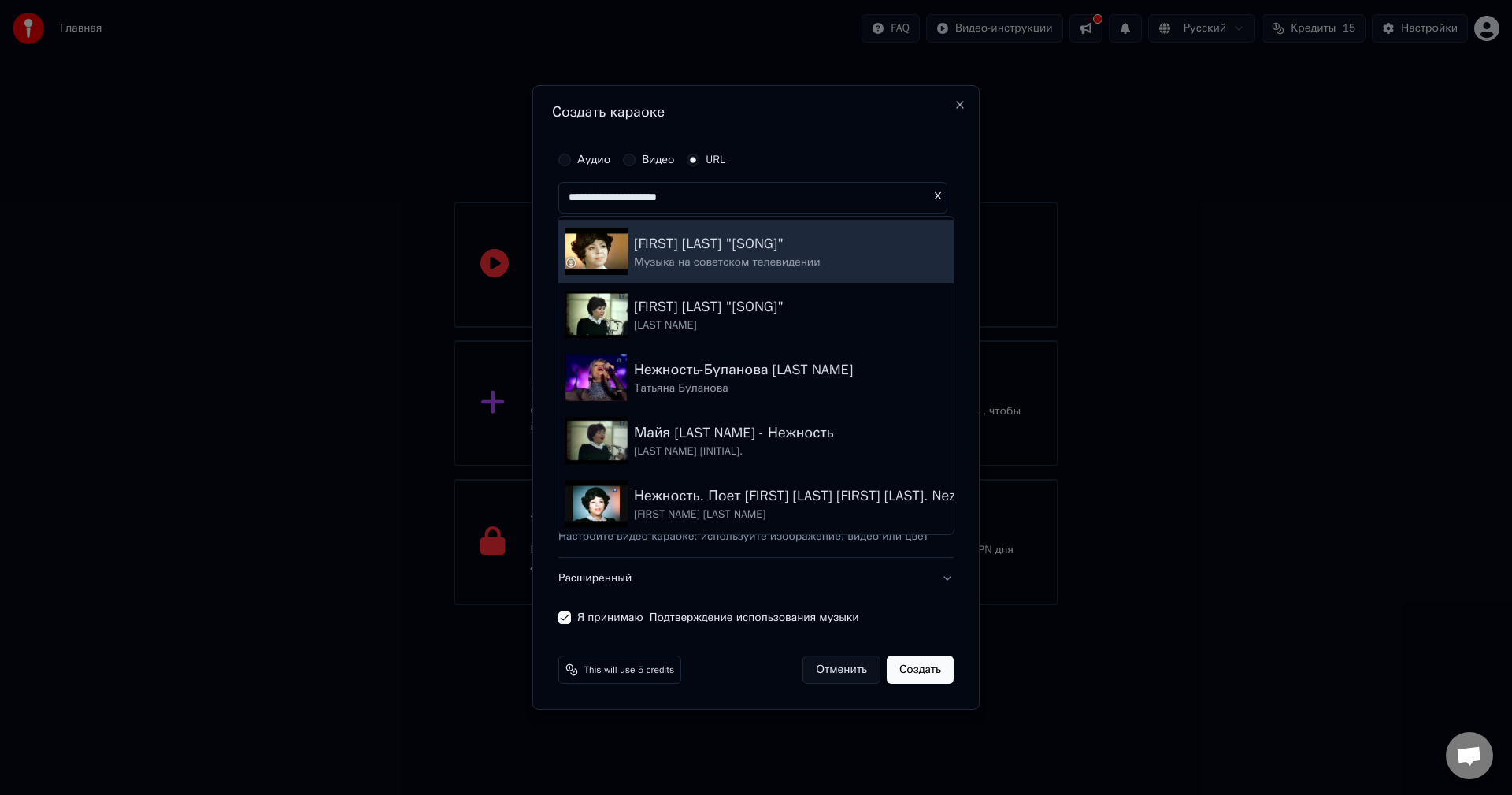 click on "Музыка на советском телевидении" at bounding box center (727, 262) 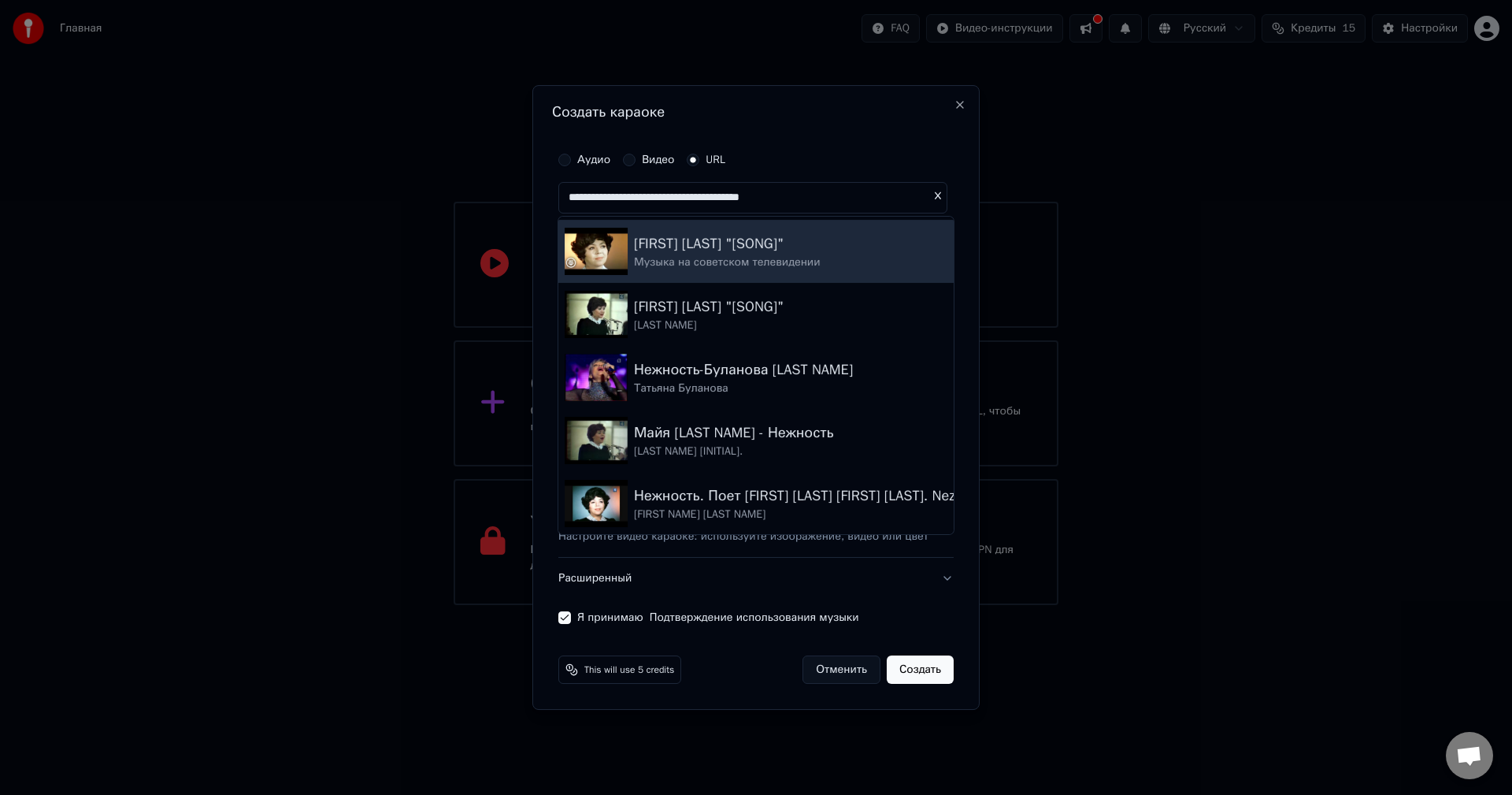 type on "**********" 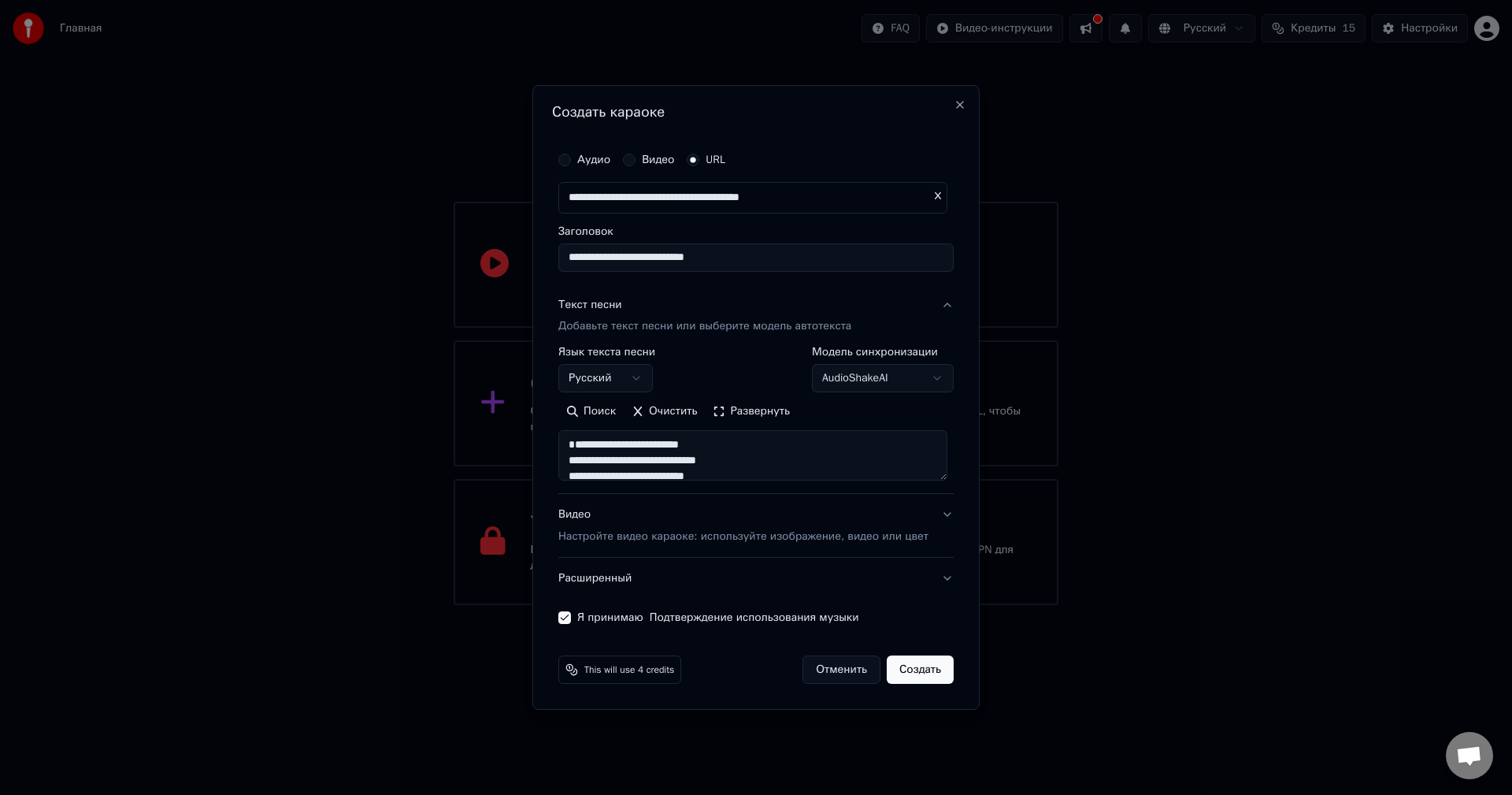 click on "**********" at bounding box center (756, 258) 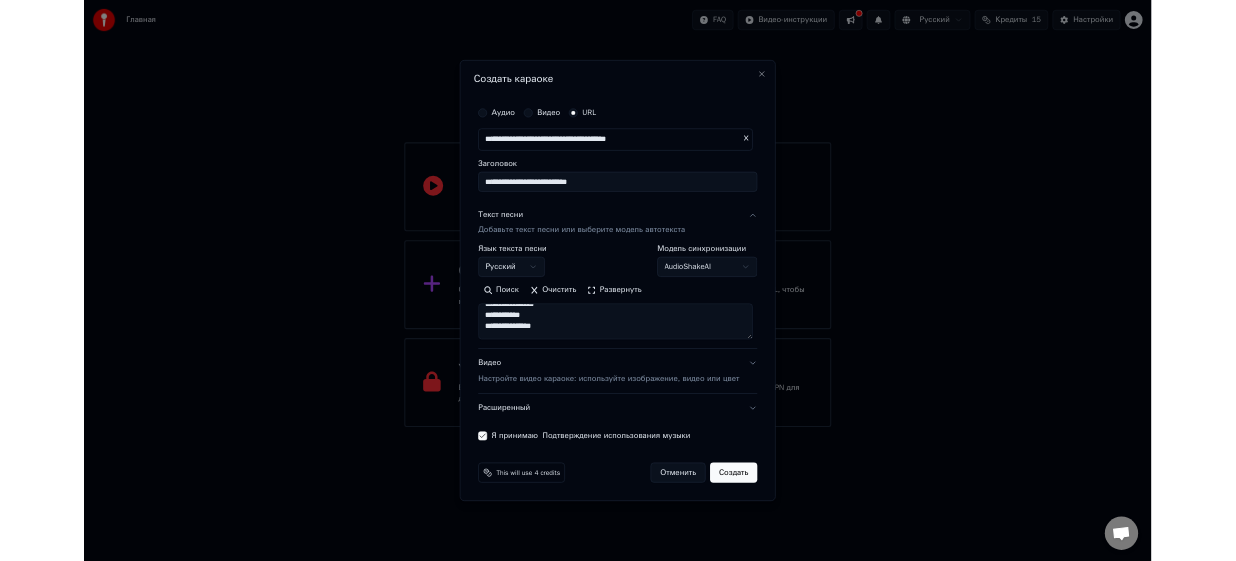 scroll, scrollTop: 200, scrollLeft: 0, axis: vertical 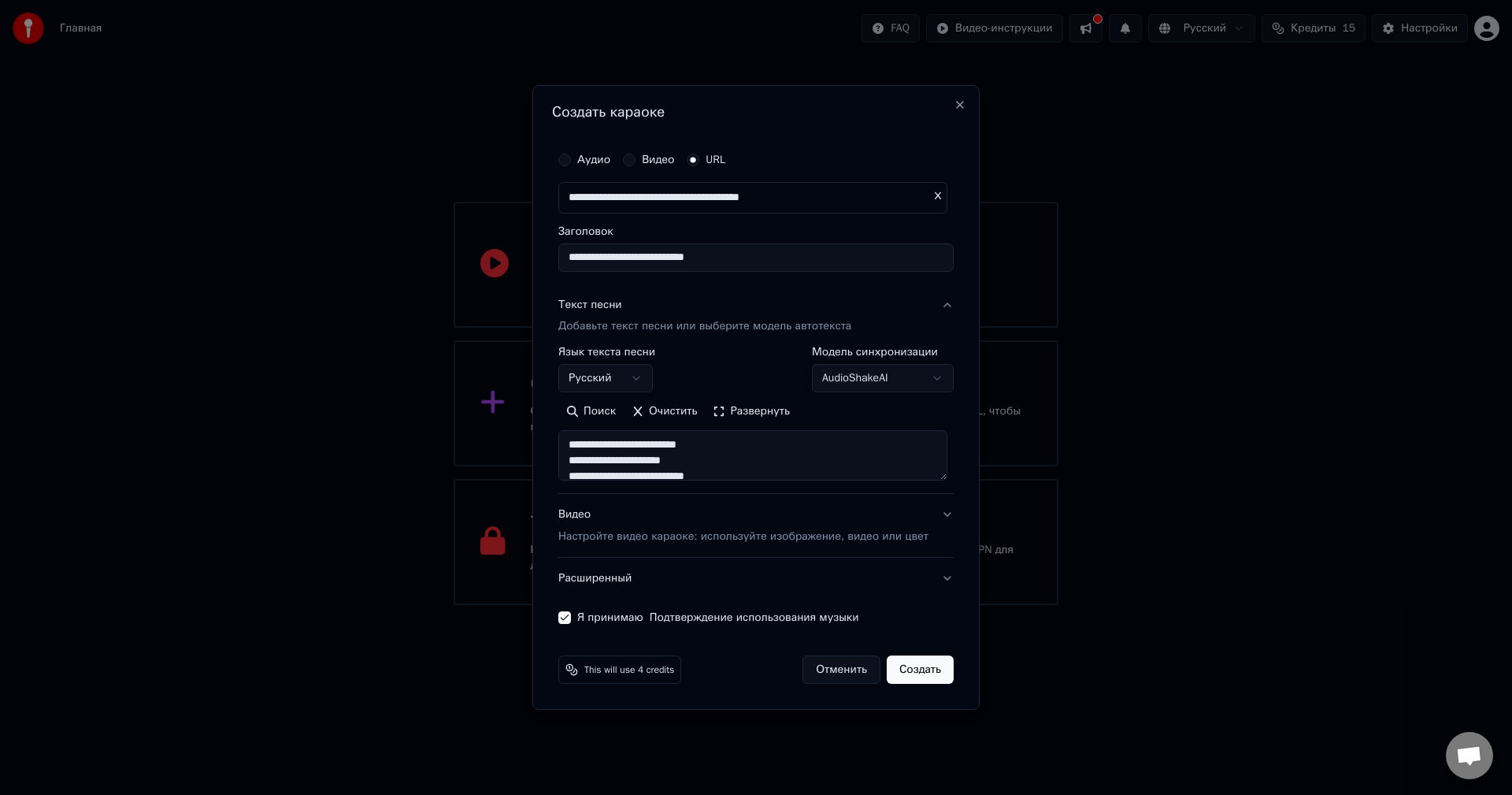 click on "Создать" at bounding box center [920, 670] 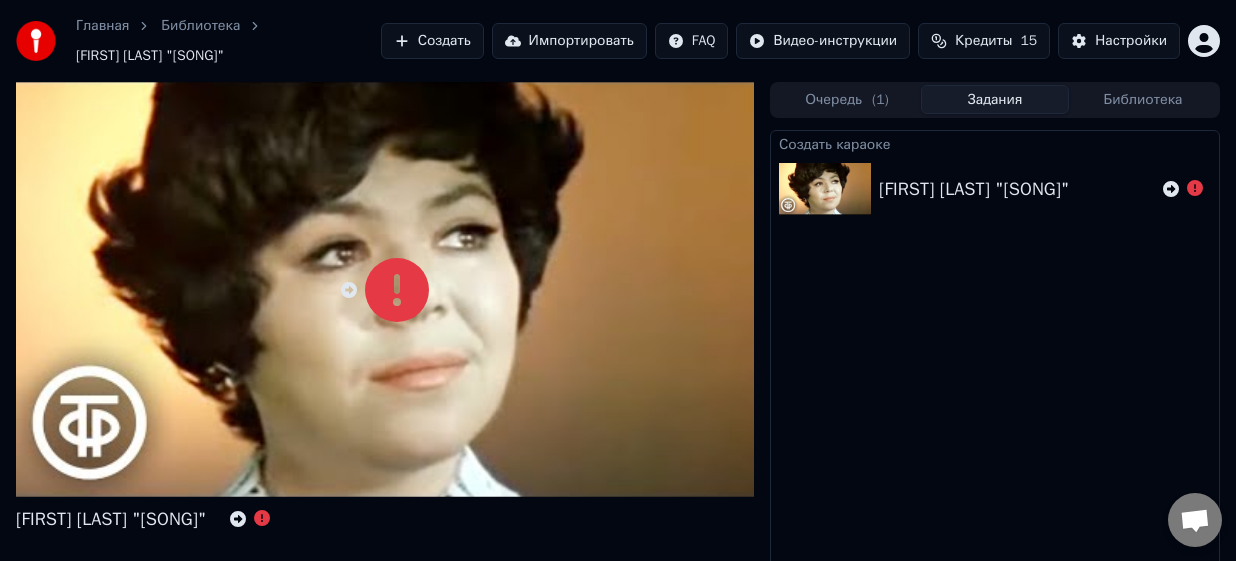 click 